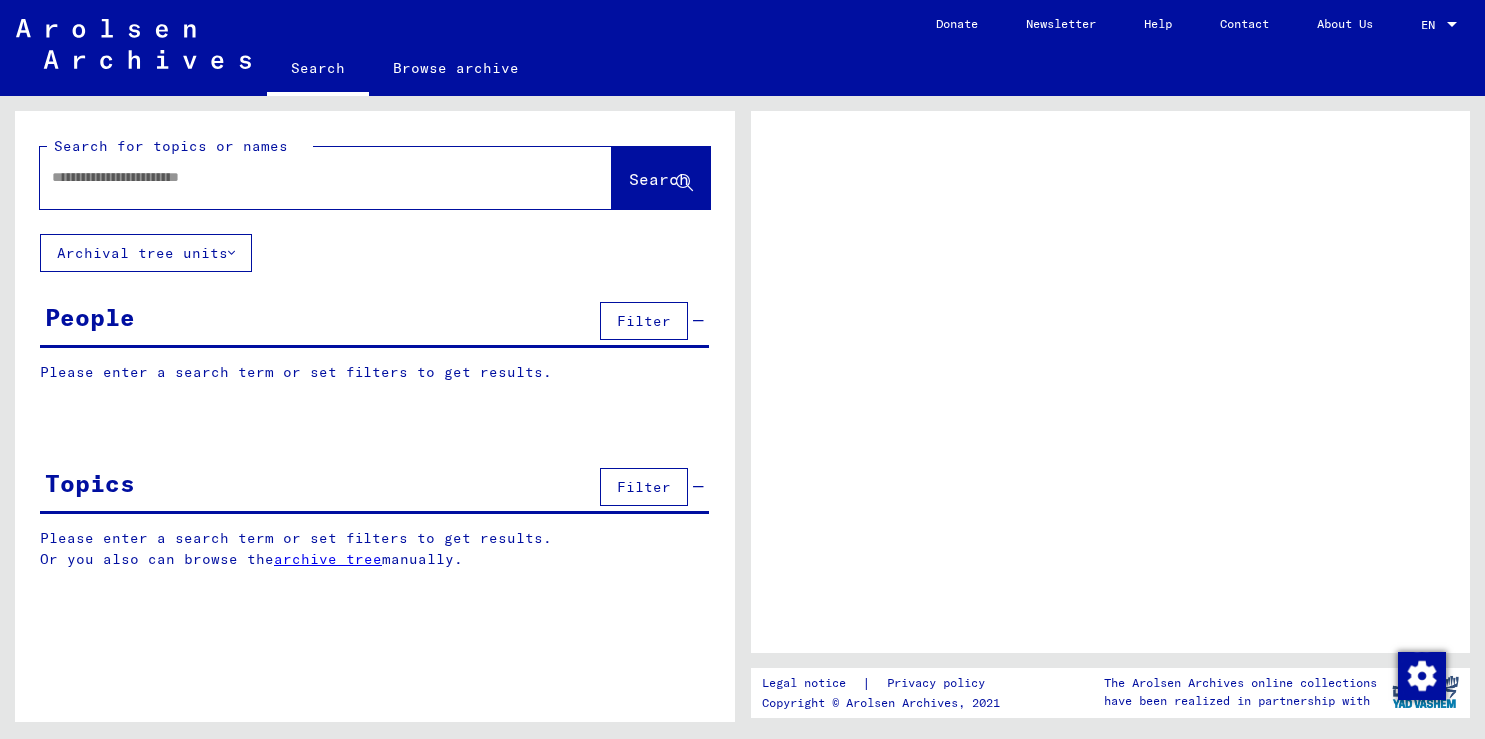 scroll, scrollTop: 0, scrollLeft: 0, axis: both 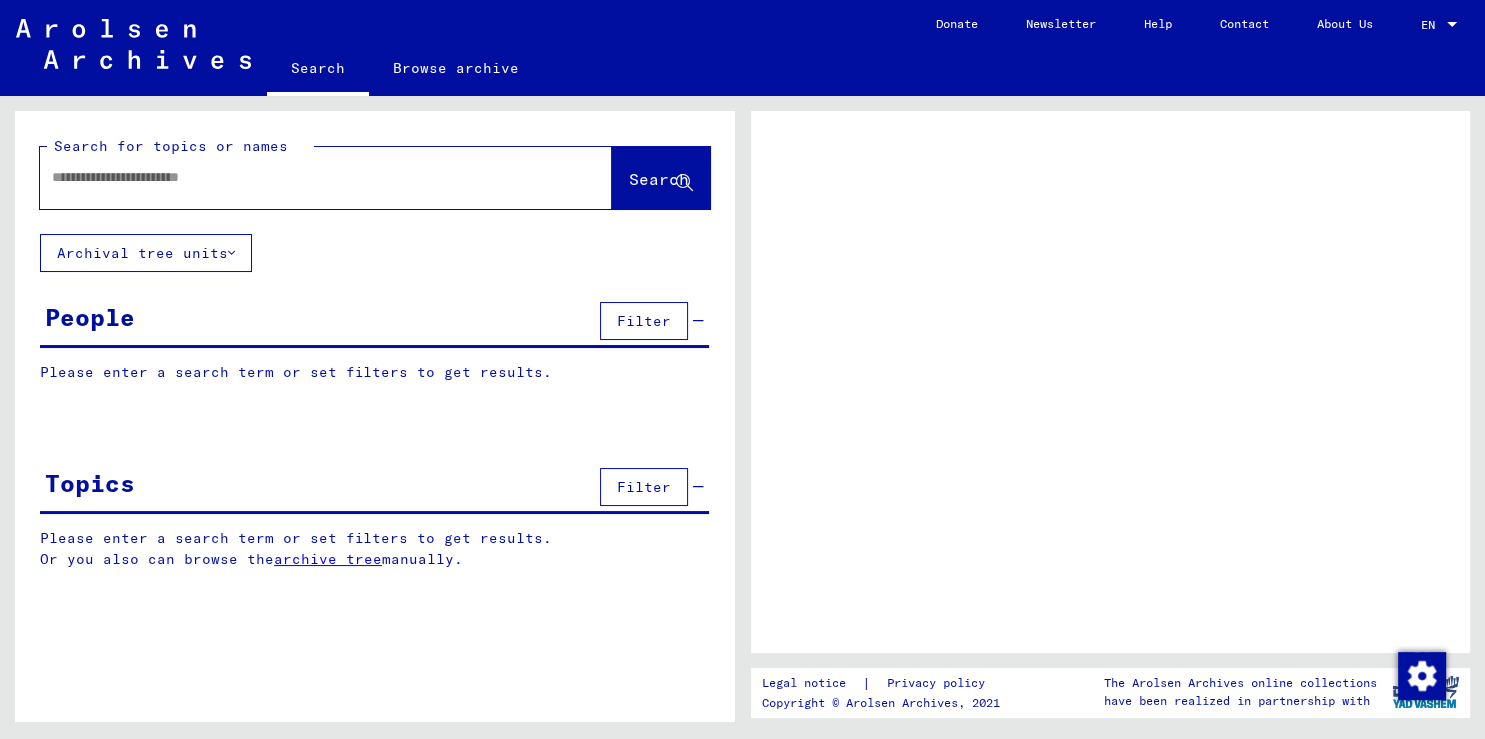 click at bounding box center [308, 177] 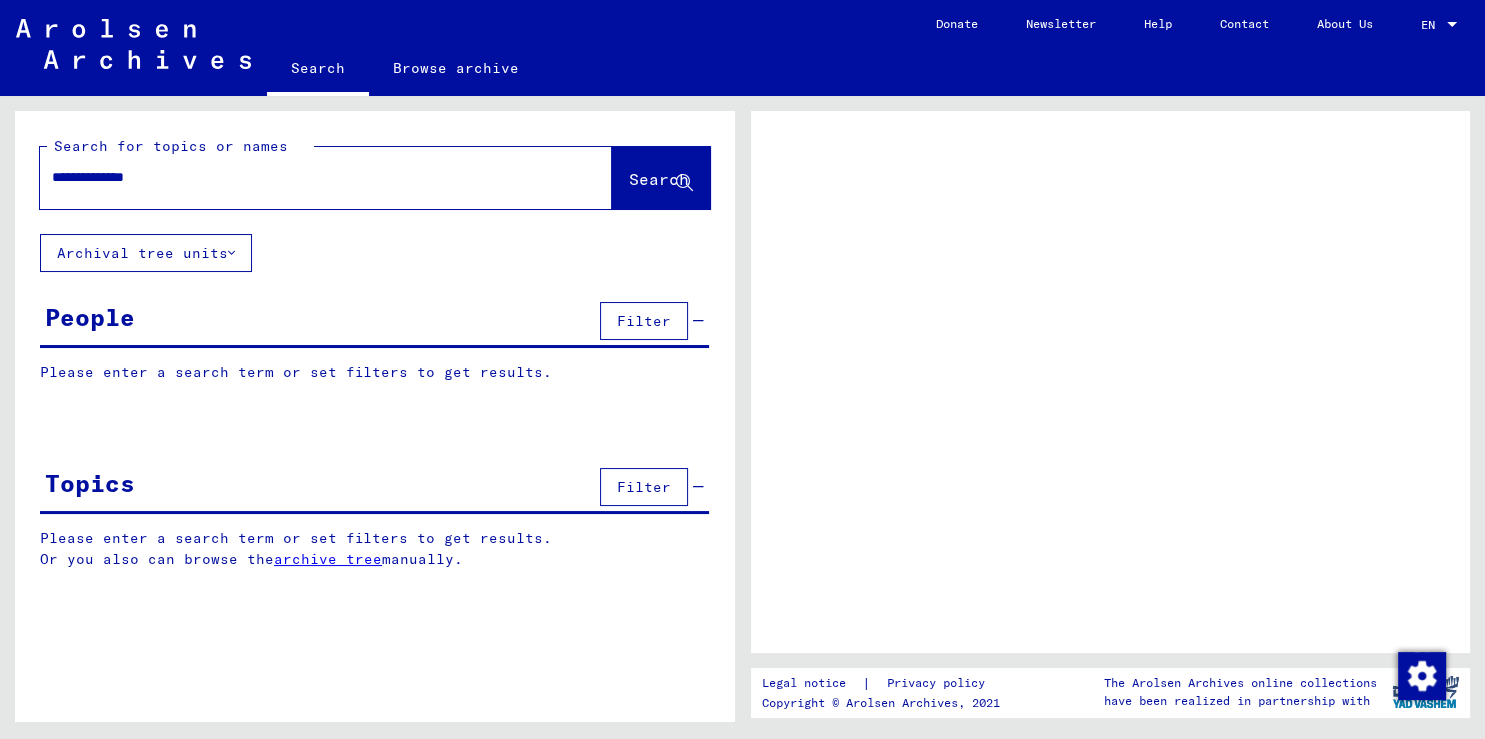 type on "**********" 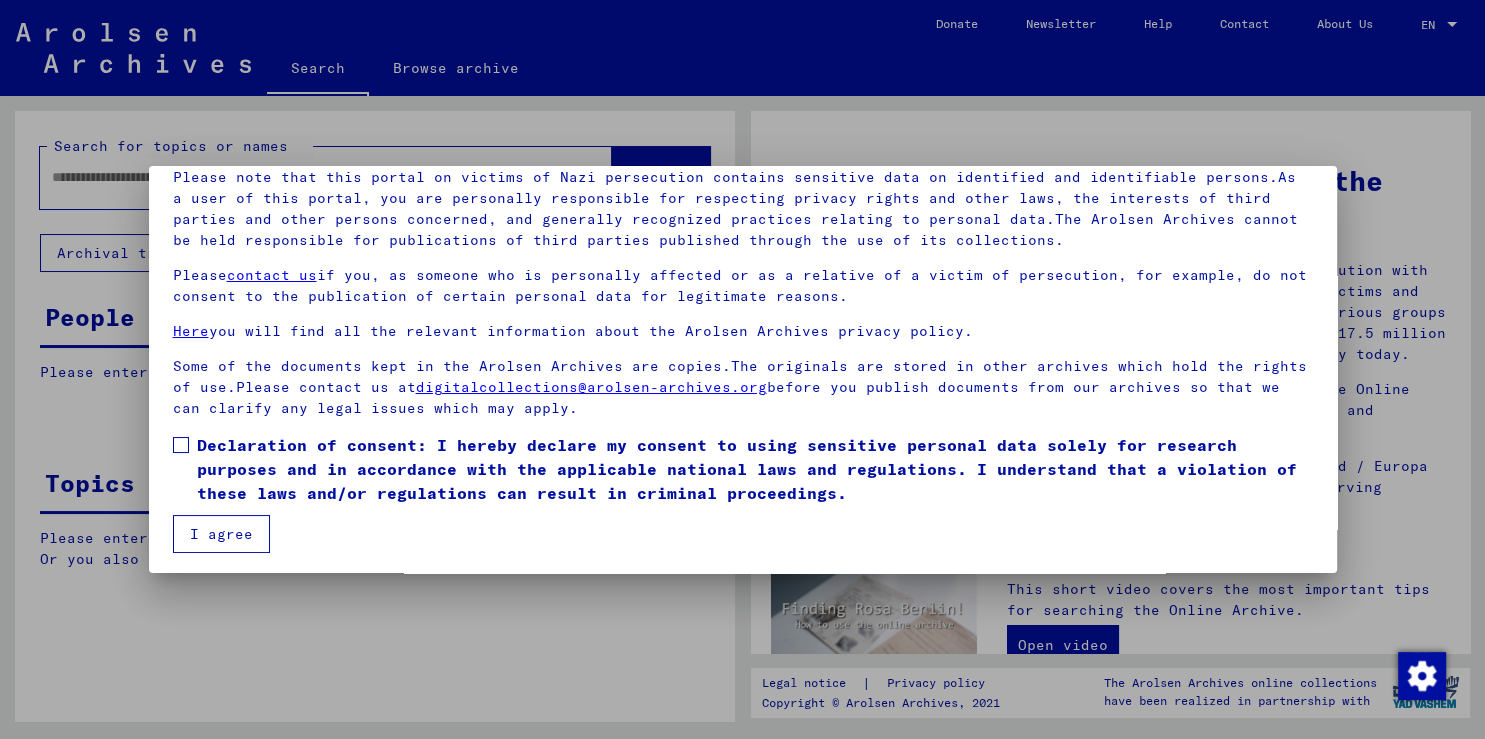 scroll, scrollTop: 149, scrollLeft: 0, axis: vertical 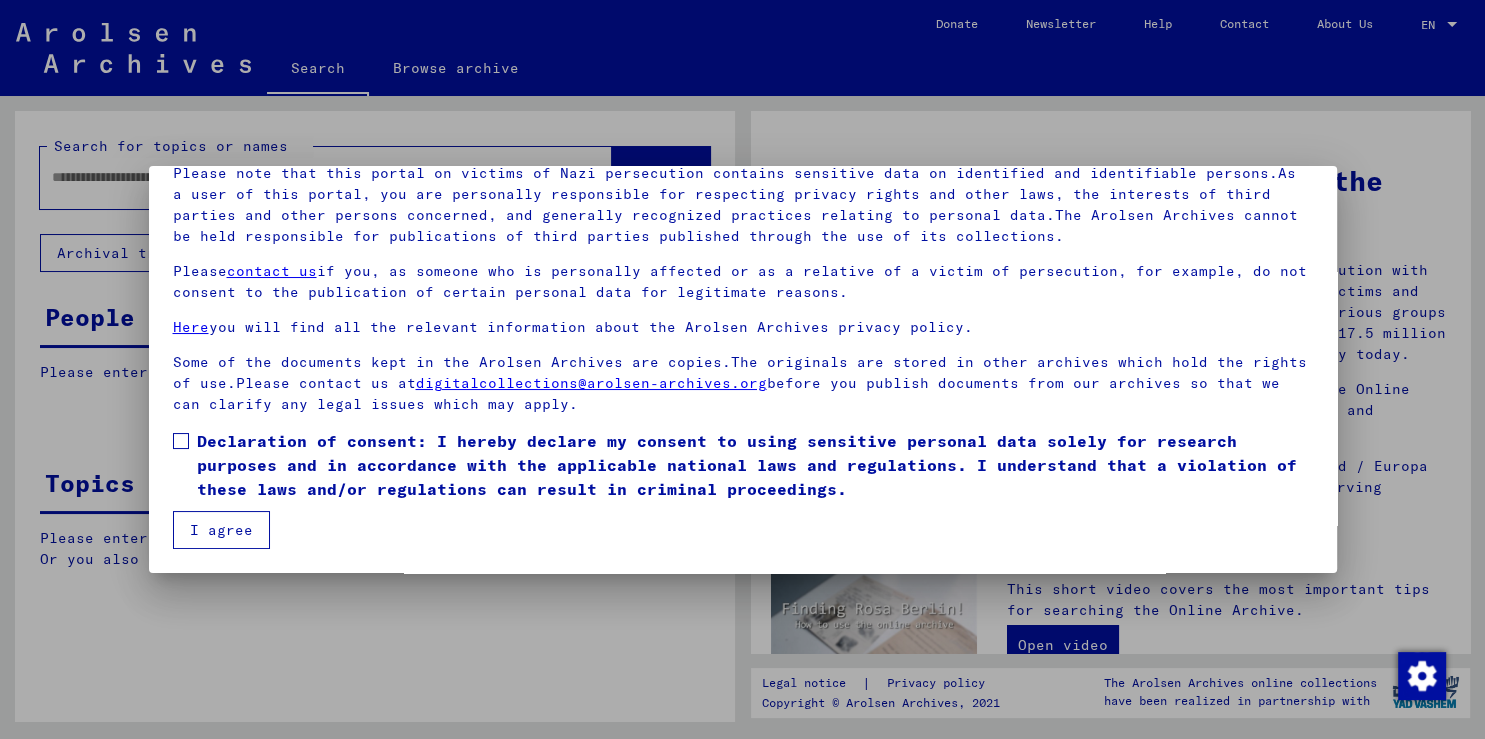click on "Declaration of consent: I hereby declare my consent to using sensitive personal data solely for research purposes and in accordance with the applicable national laws and regulations. I understand that a violation of these laws and/or regulations can result in criminal proceedings." at bounding box center (743, 465) 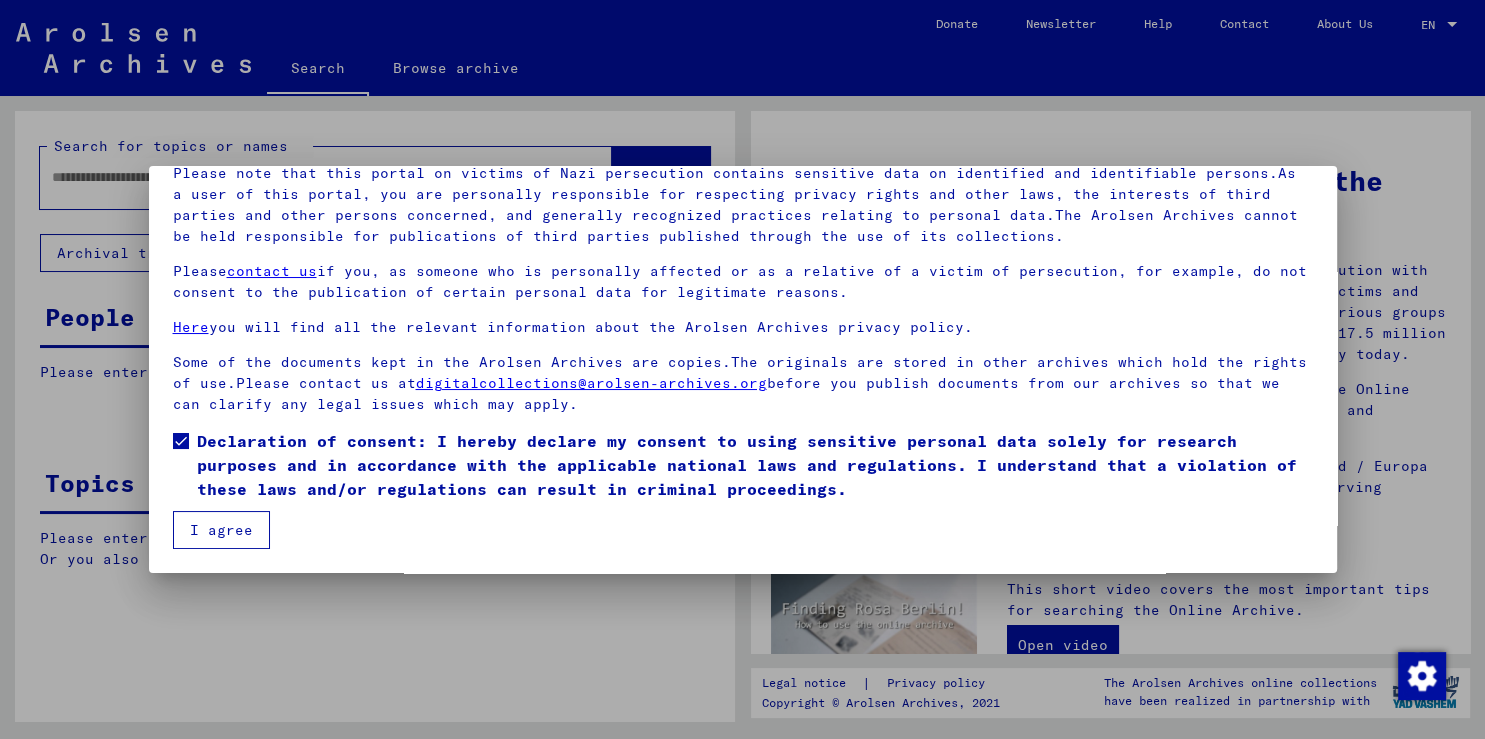 click on "I agree" at bounding box center [221, 530] 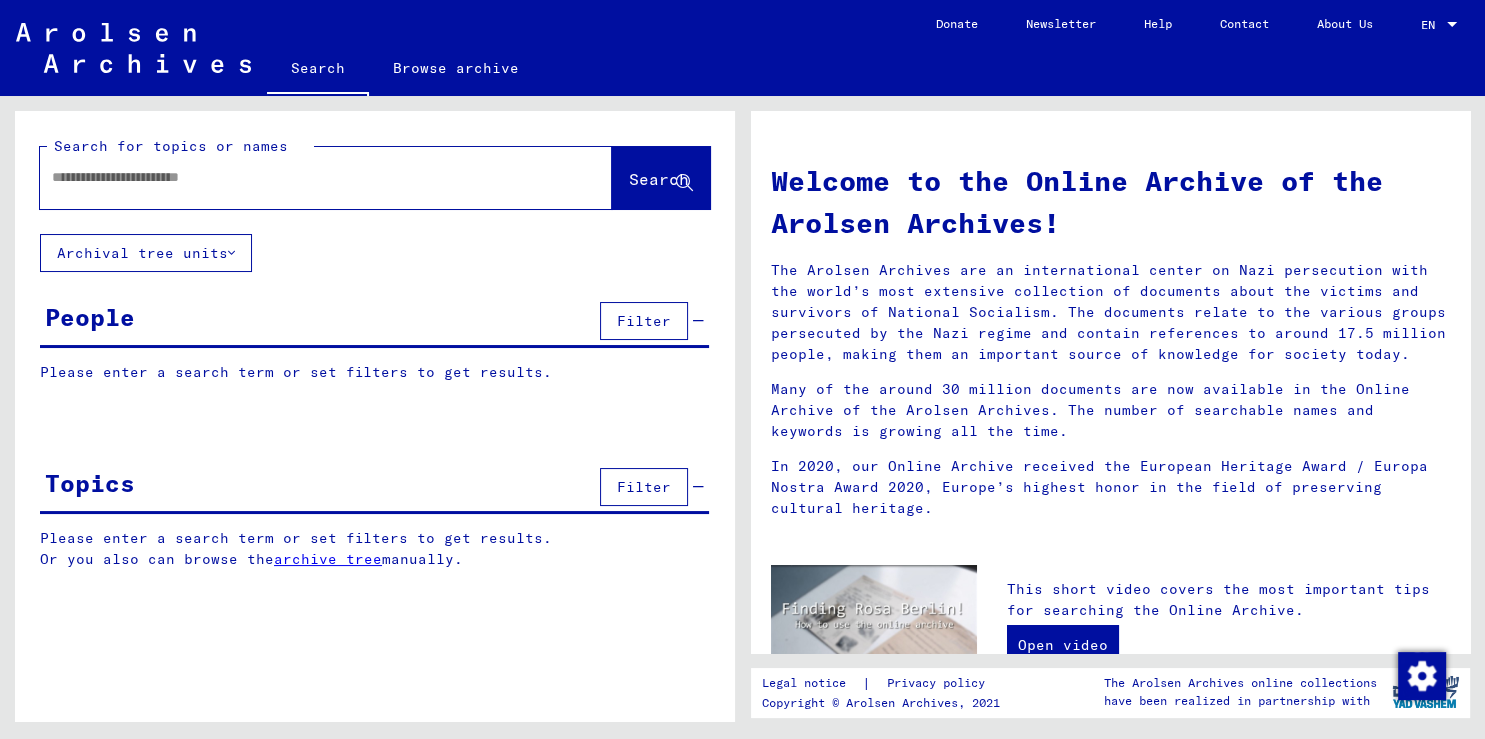 click at bounding box center (302, 177) 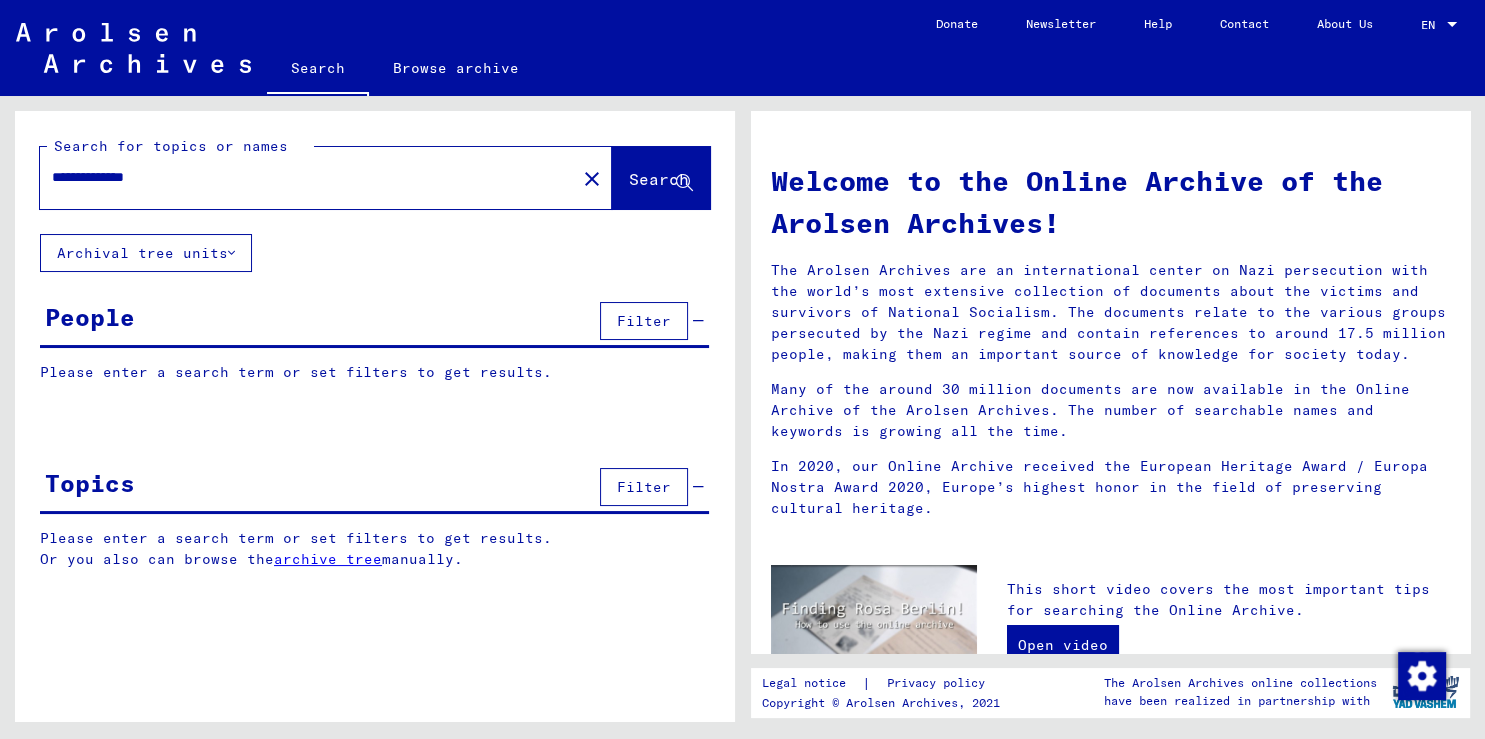 type on "**********" 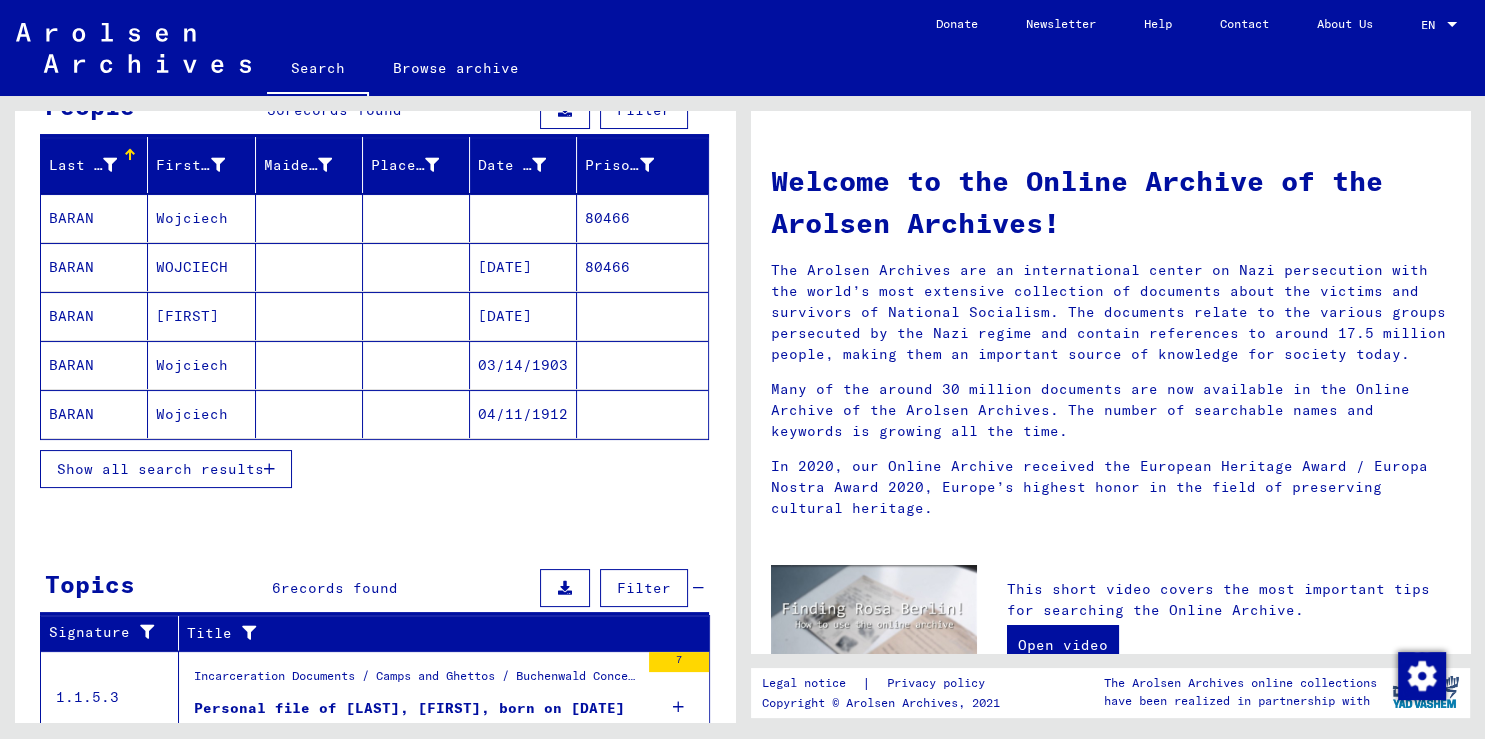 scroll, scrollTop: 221, scrollLeft: 0, axis: vertical 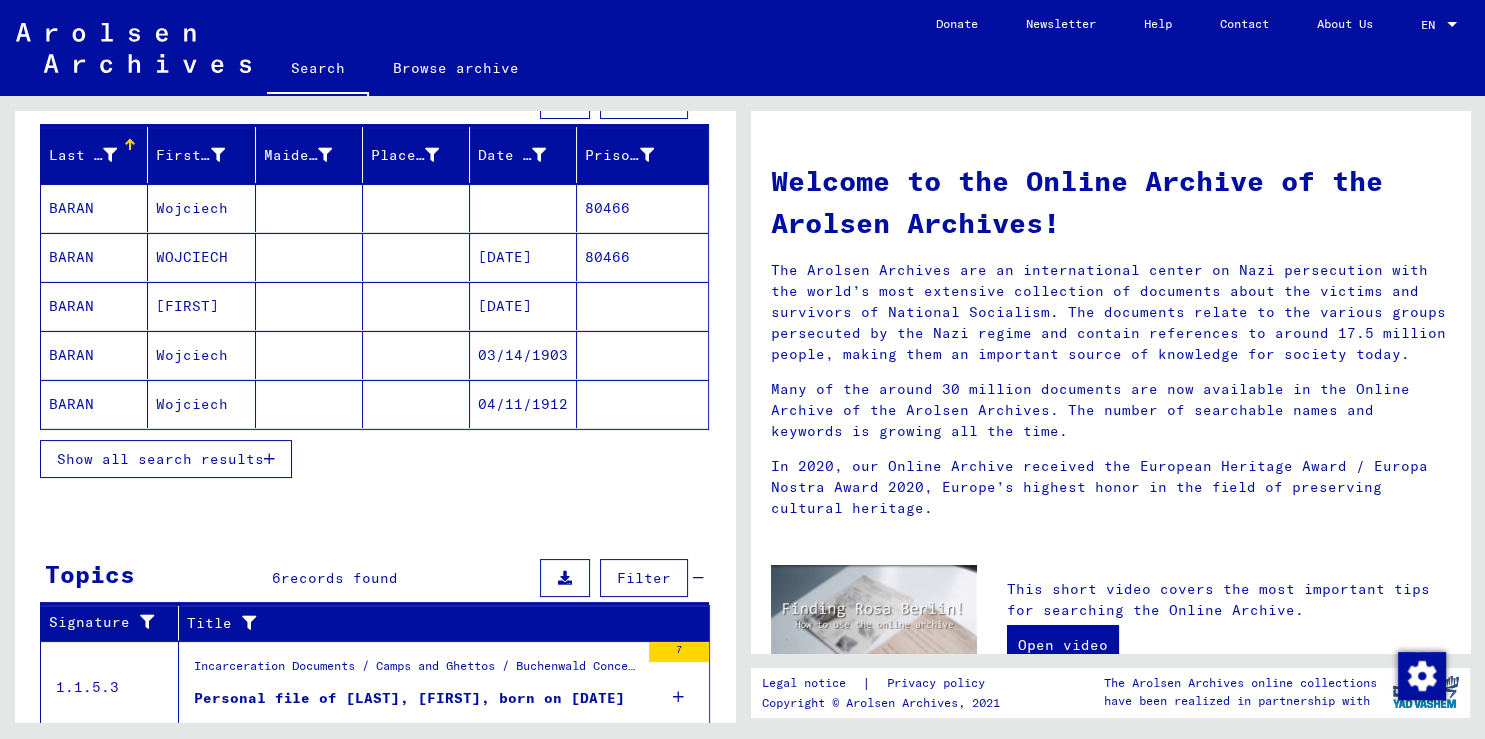 click on "Show all search results" at bounding box center [160, 459] 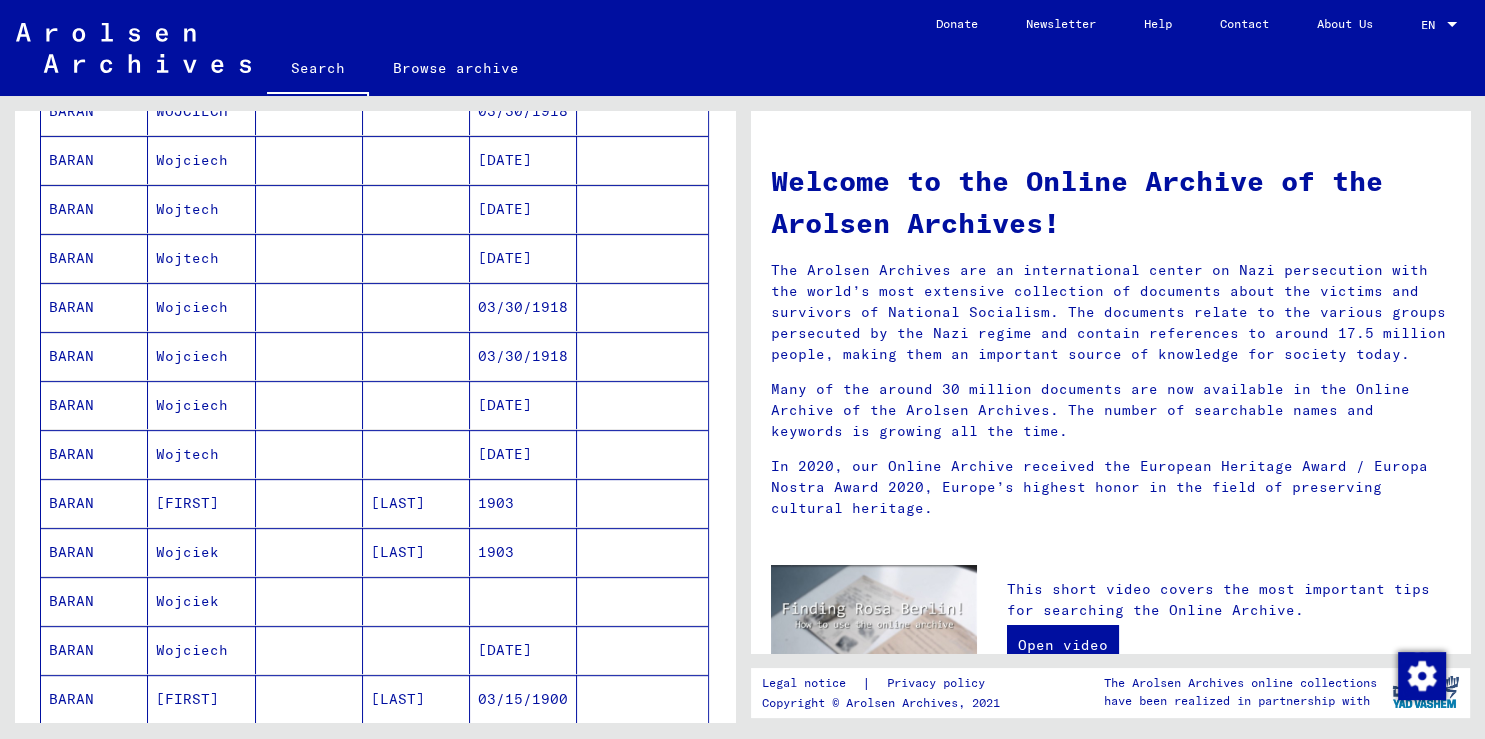 scroll, scrollTop: 994, scrollLeft: 0, axis: vertical 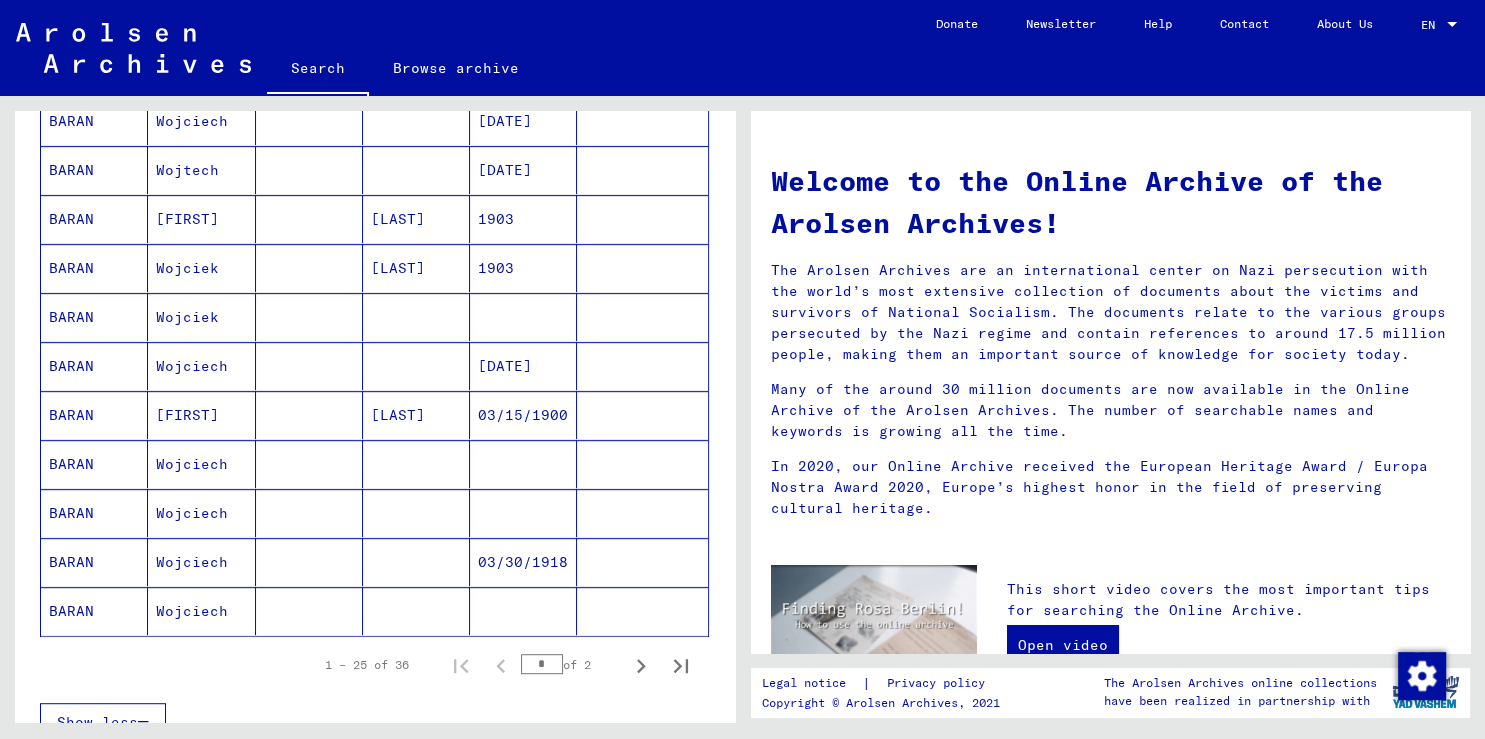 click at bounding box center [309, 611] 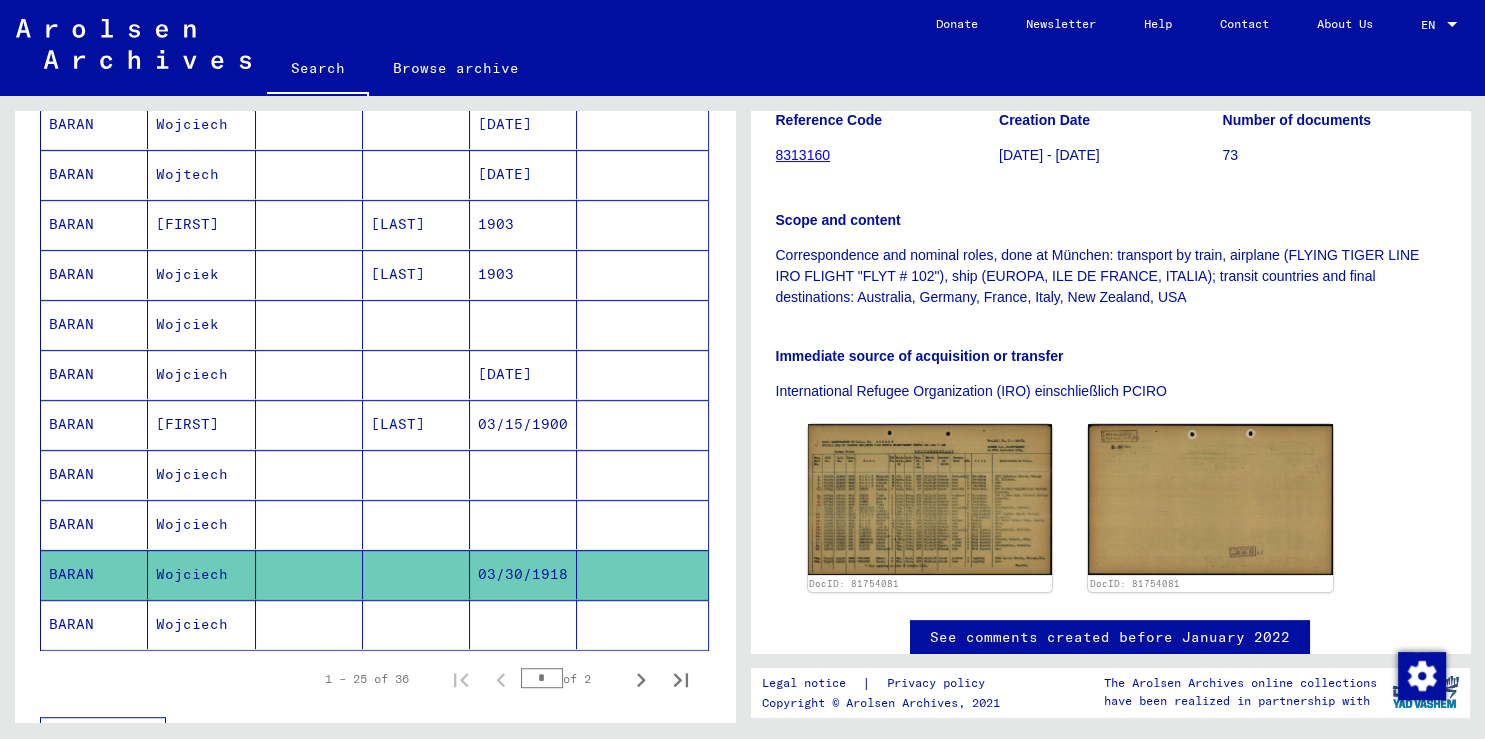scroll, scrollTop: 442, scrollLeft: 0, axis: vertical 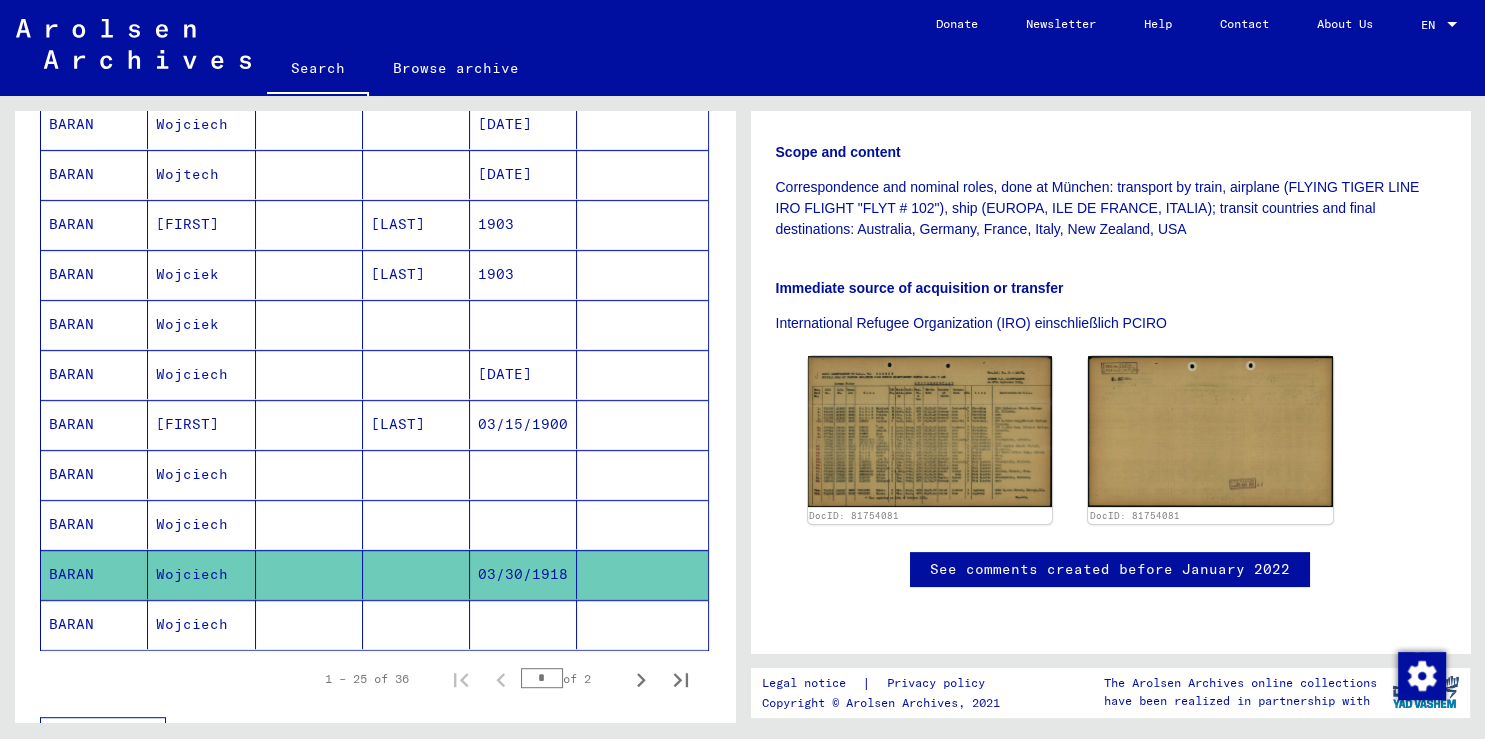 click 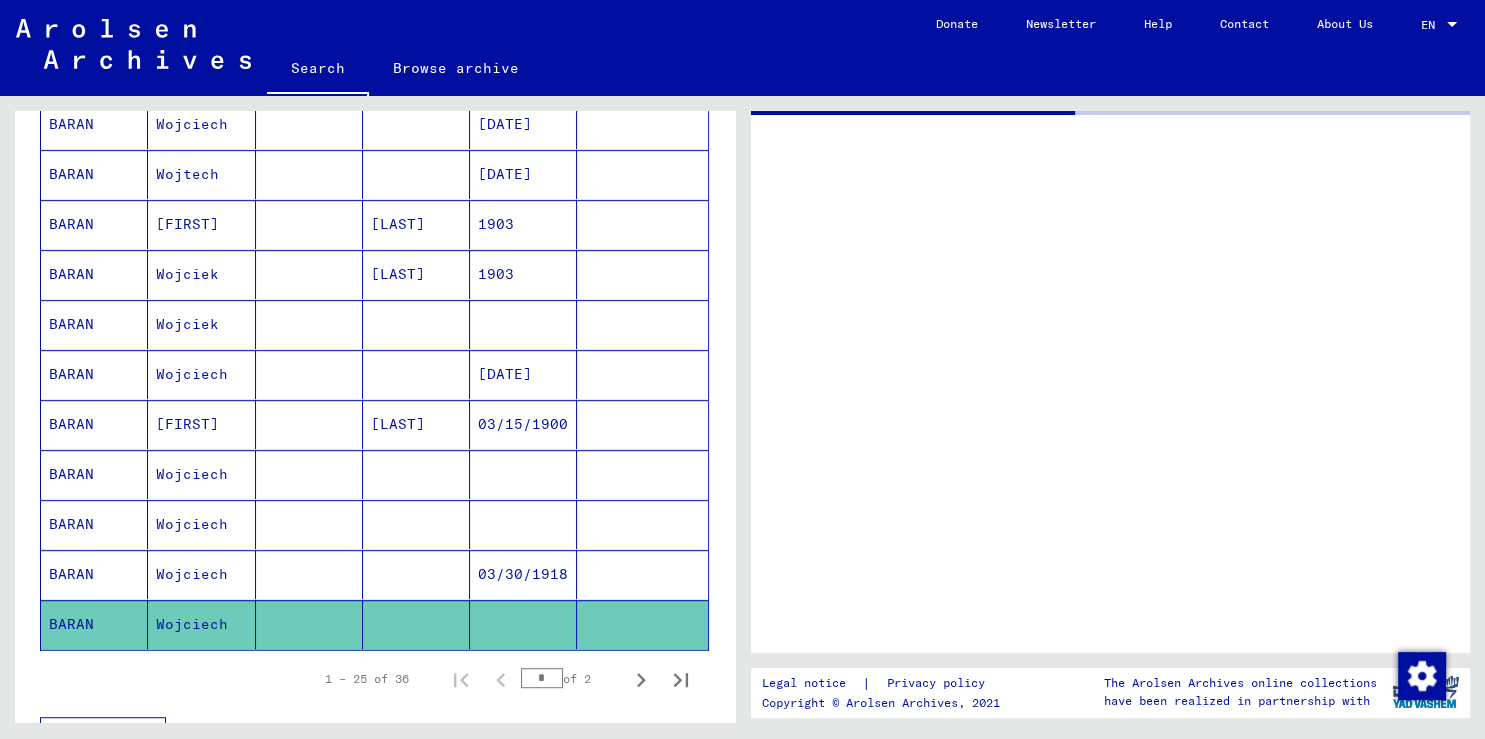 scroll, scrollTop: 0, scrollLeft: 0, axis: both 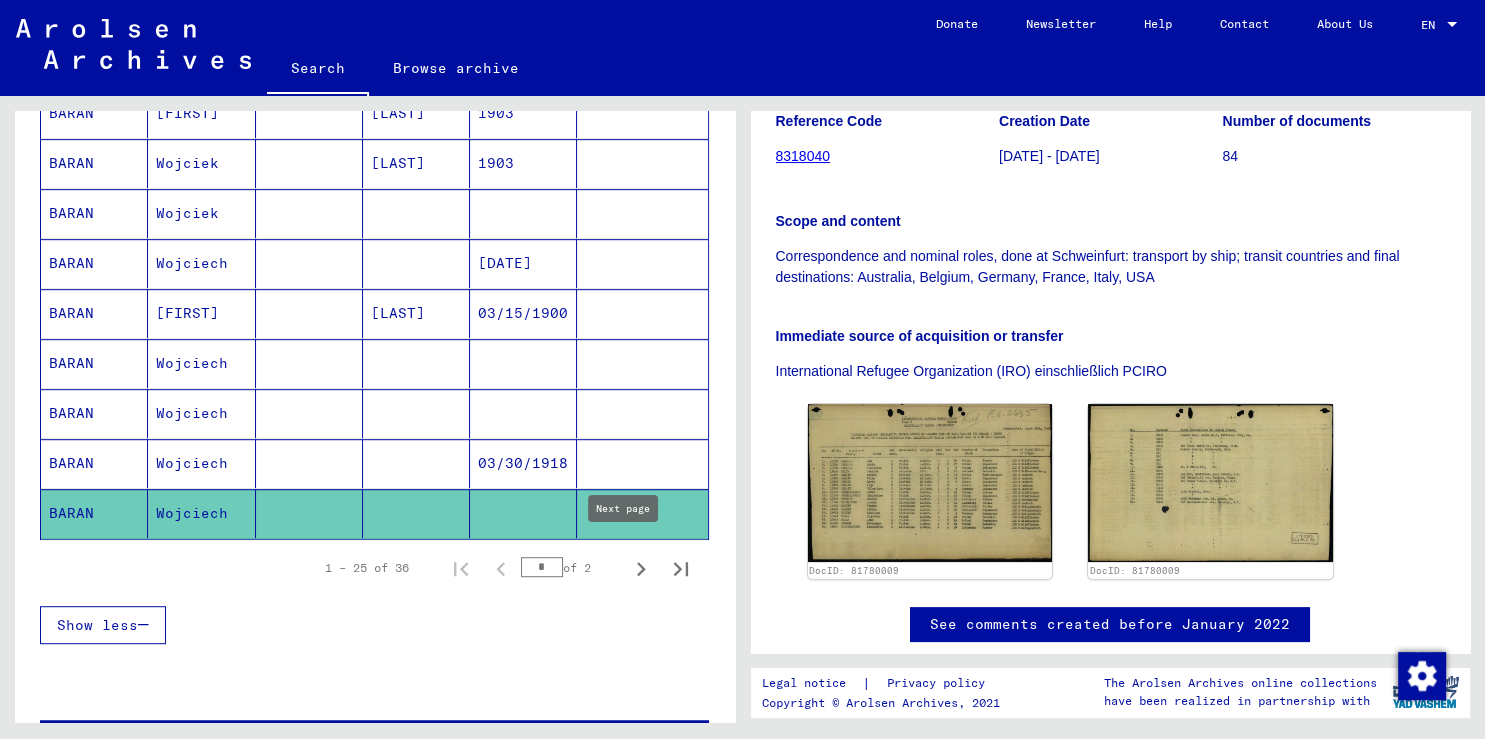 click 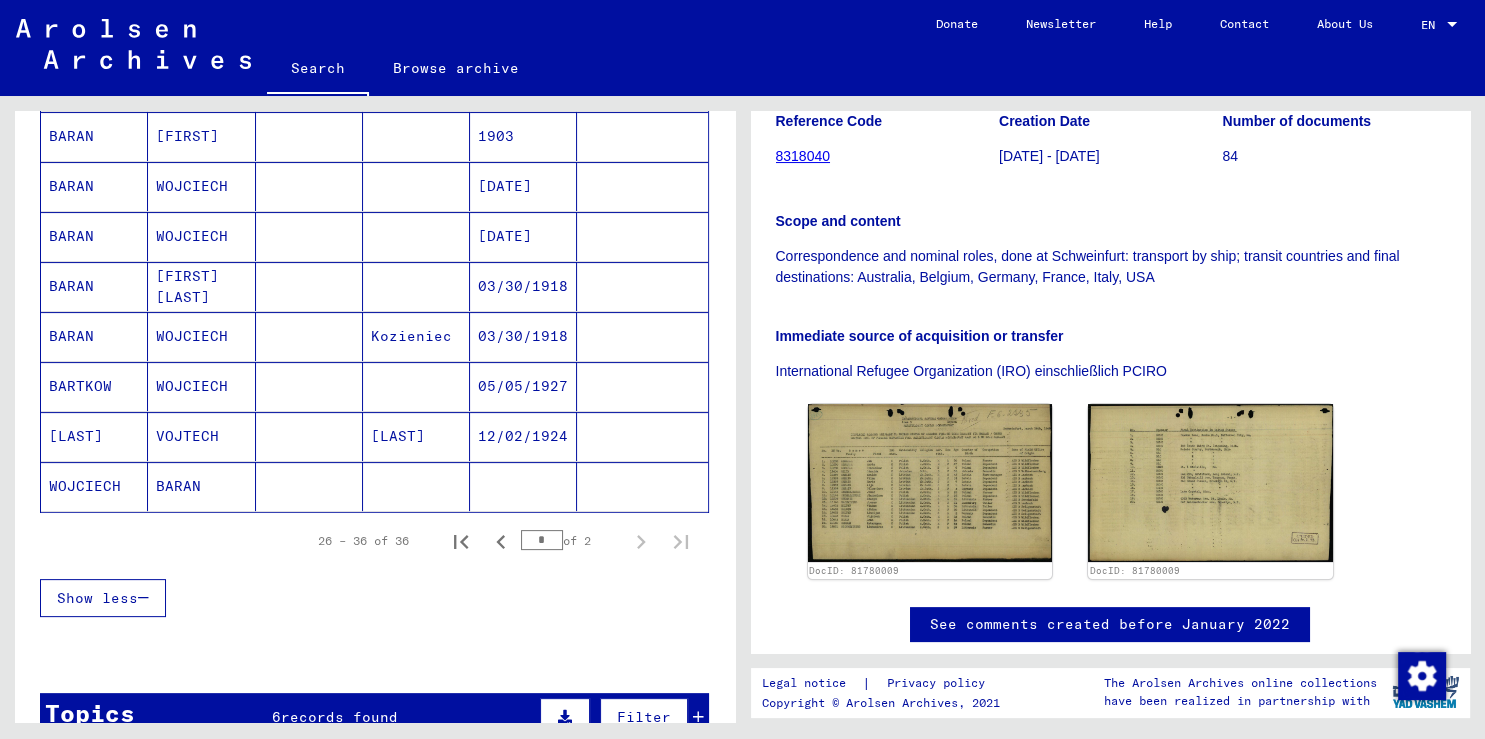 scroll, scrollTop: 442, scrollLeft: 0, axis: vertical 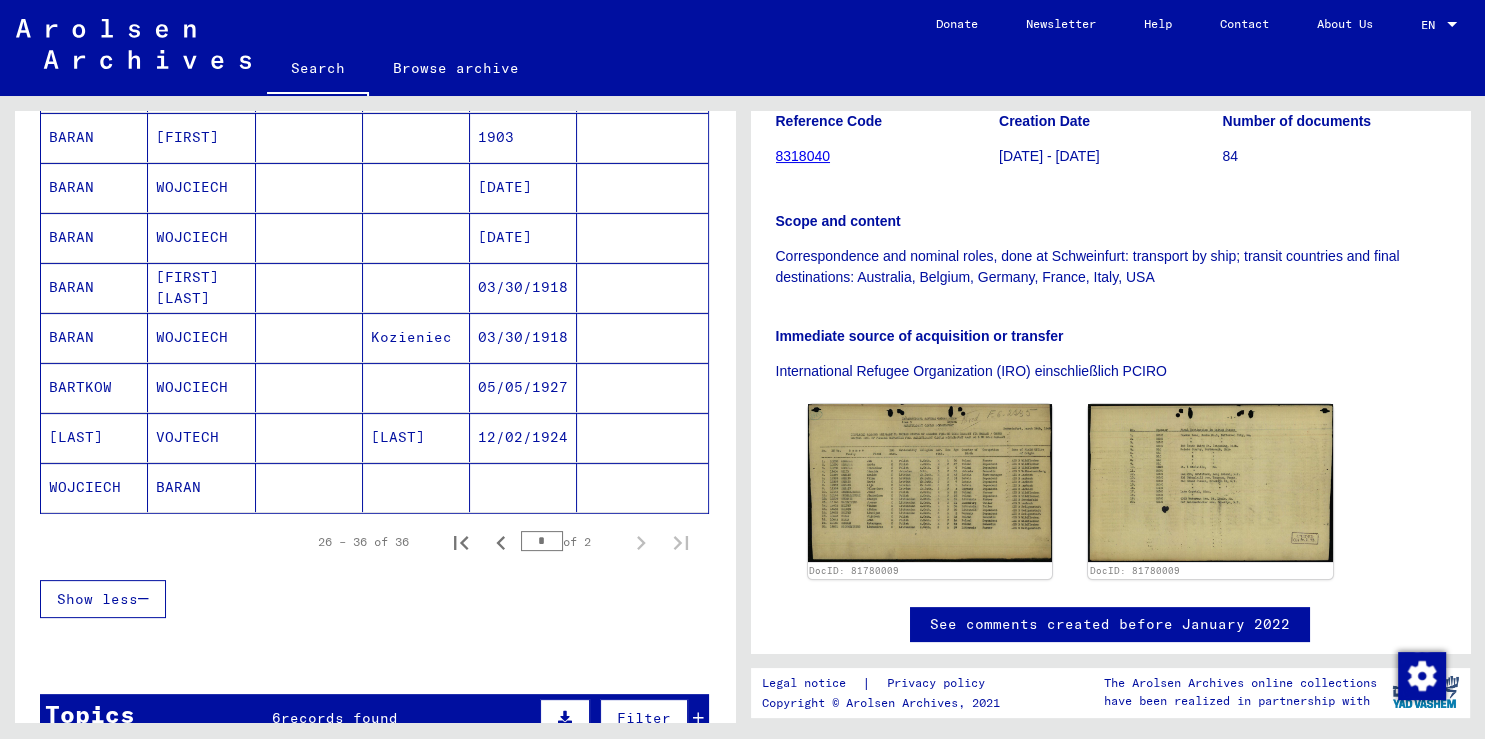 click on "03/30/1918" at bounding box center (523, 387) 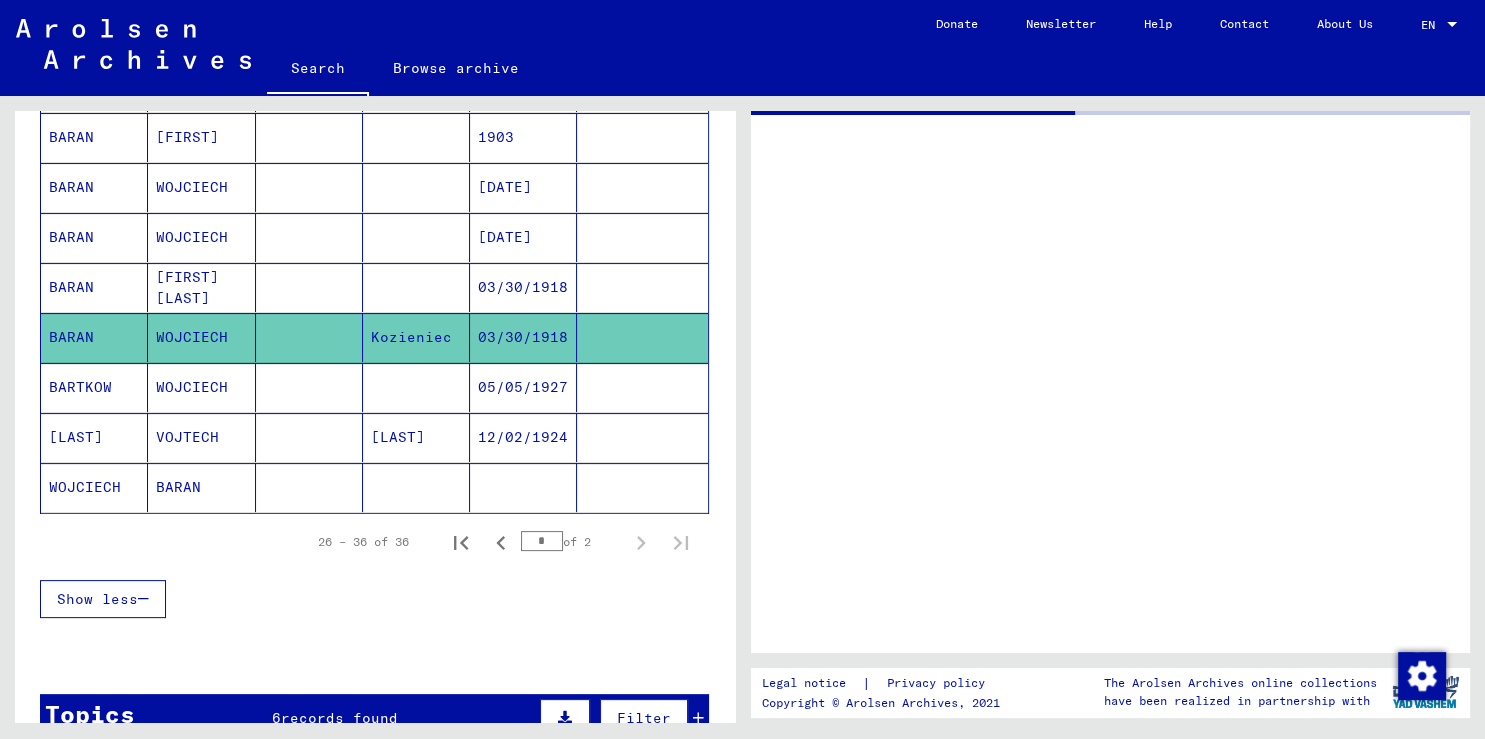 scroll, scrollTop: 0, scrollLeft: 0, axis: both 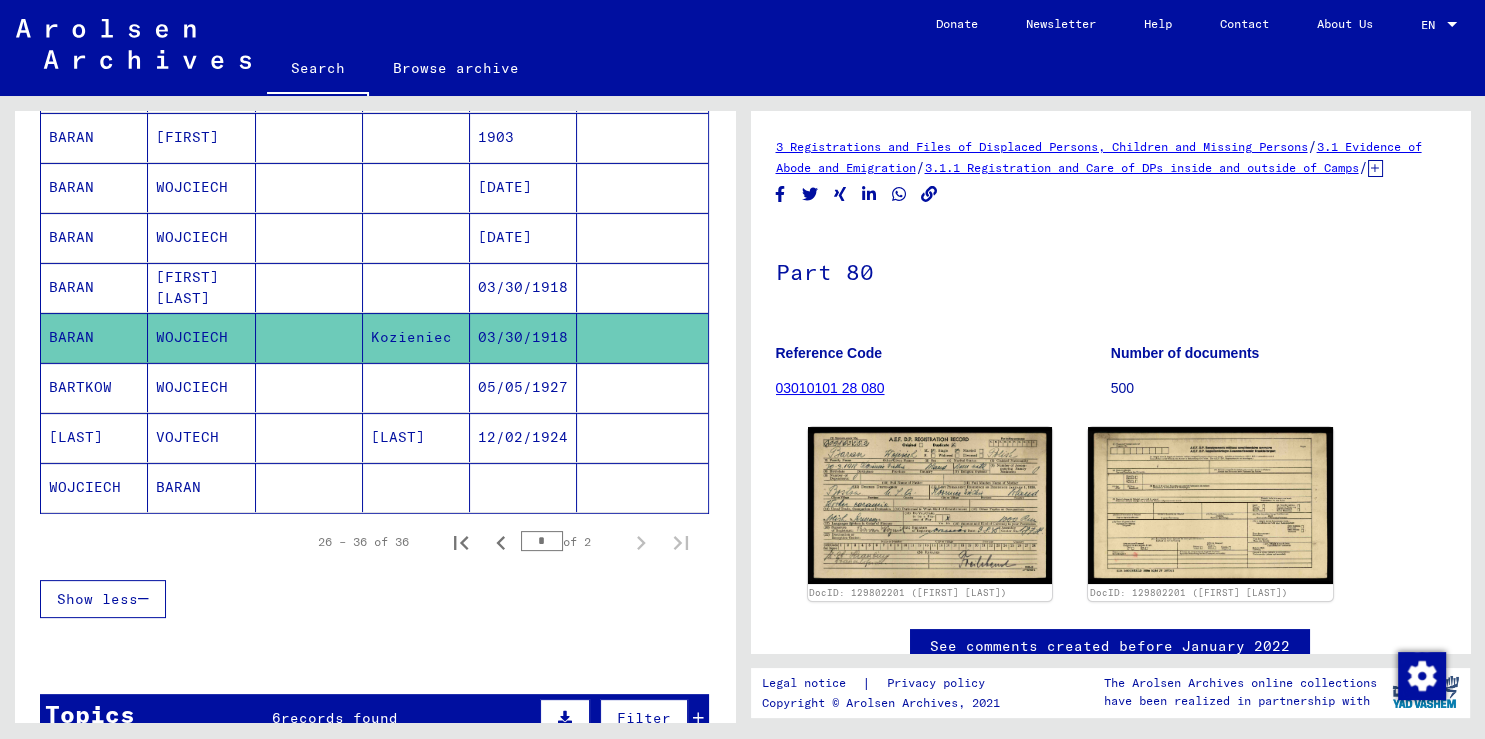 click on "03/30/1918" at bounding box center [523, 337] 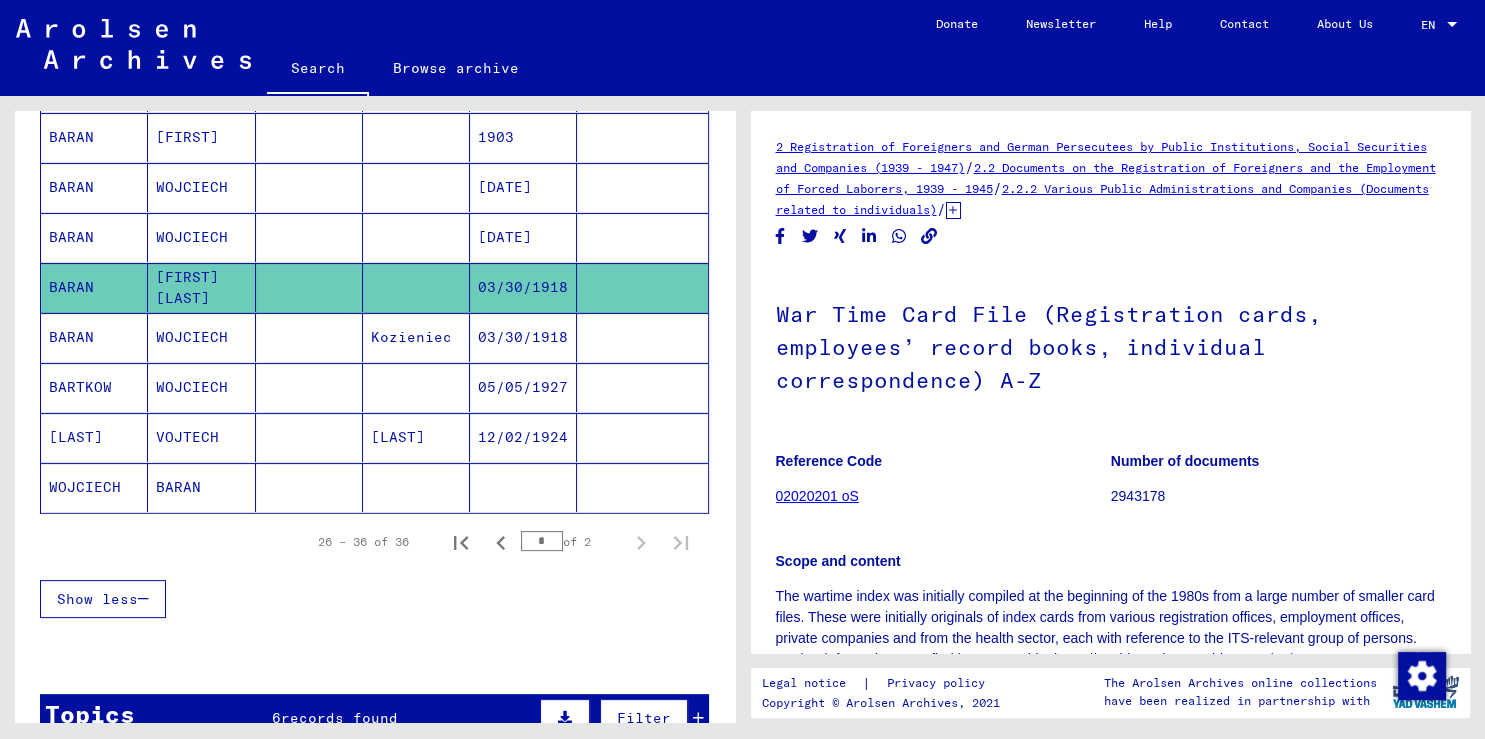 scroll, scrollTop: 552, scrollLeft: 0, axis: vertical 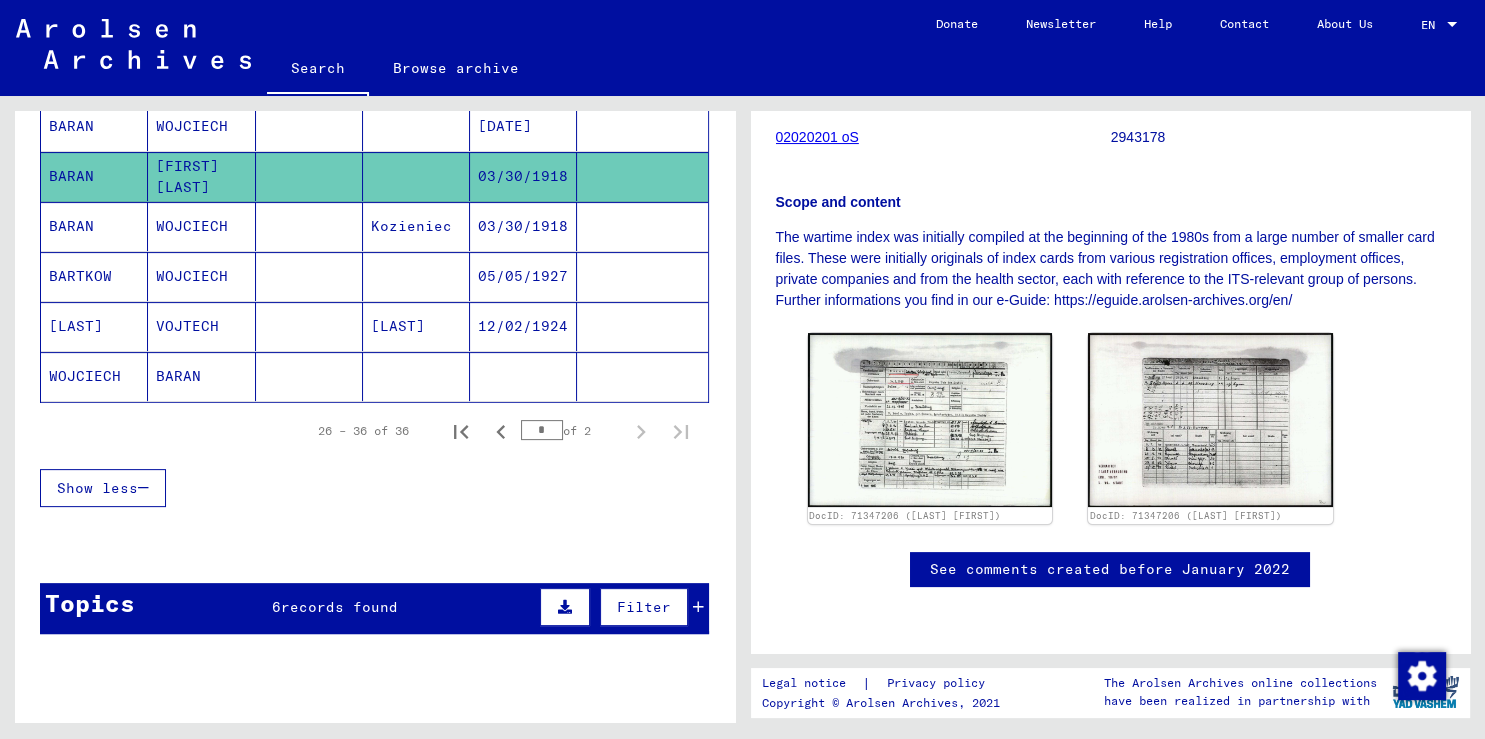 click 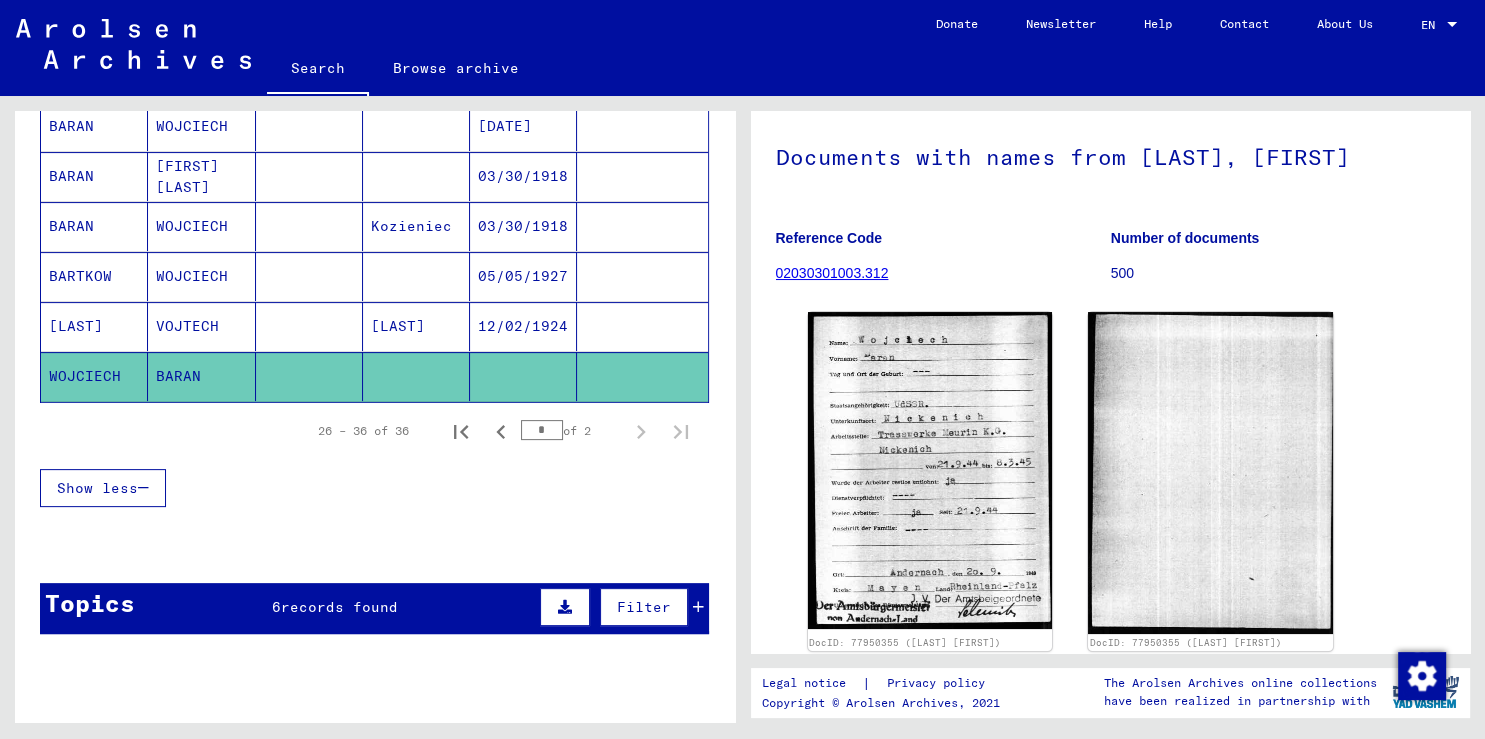 scroll, scrollTop: 0, scrollLeft: 0, axis: both 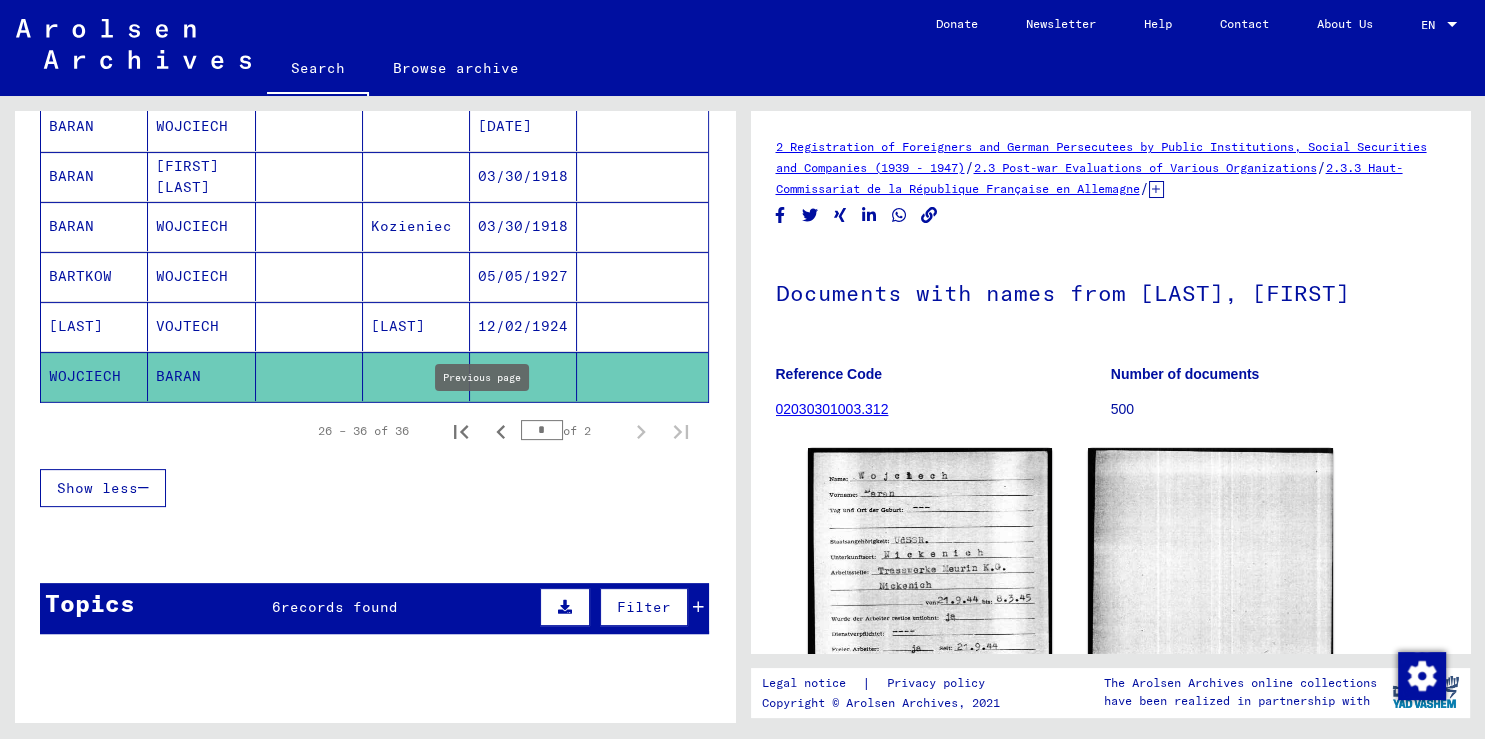click 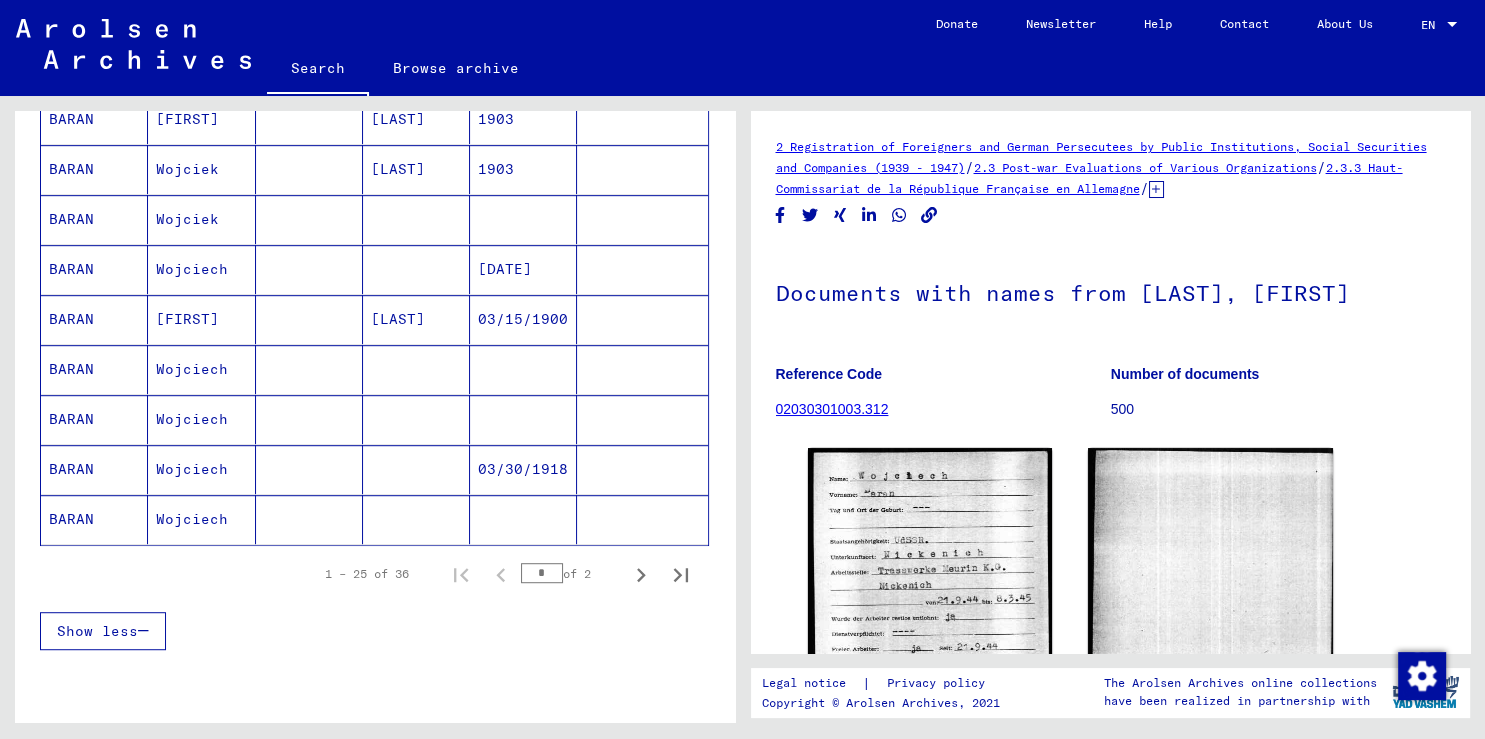 scroll, scrollTop: 1105, scrollLeft: 0, axis: vertical 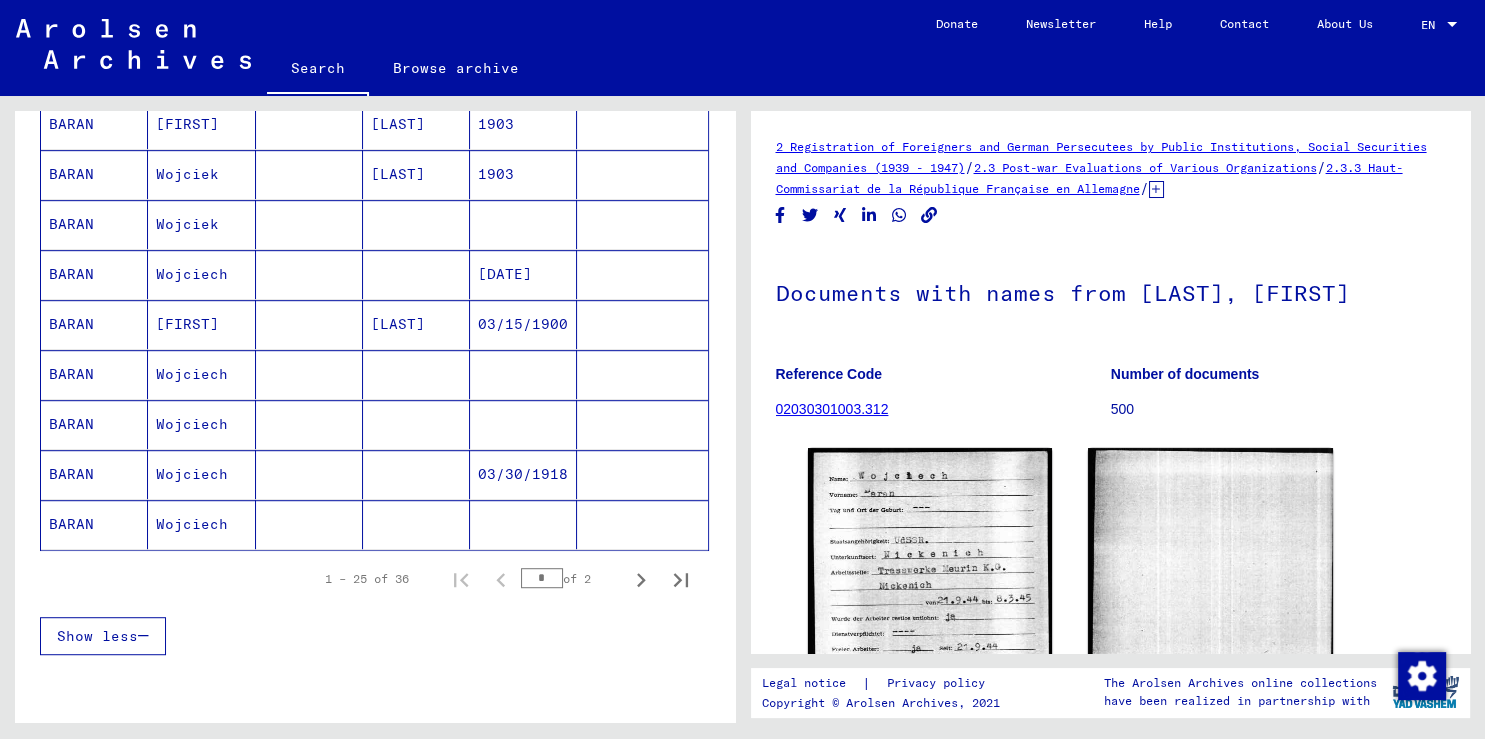 click on "03/30/1918" at bounding box center (523, 524) 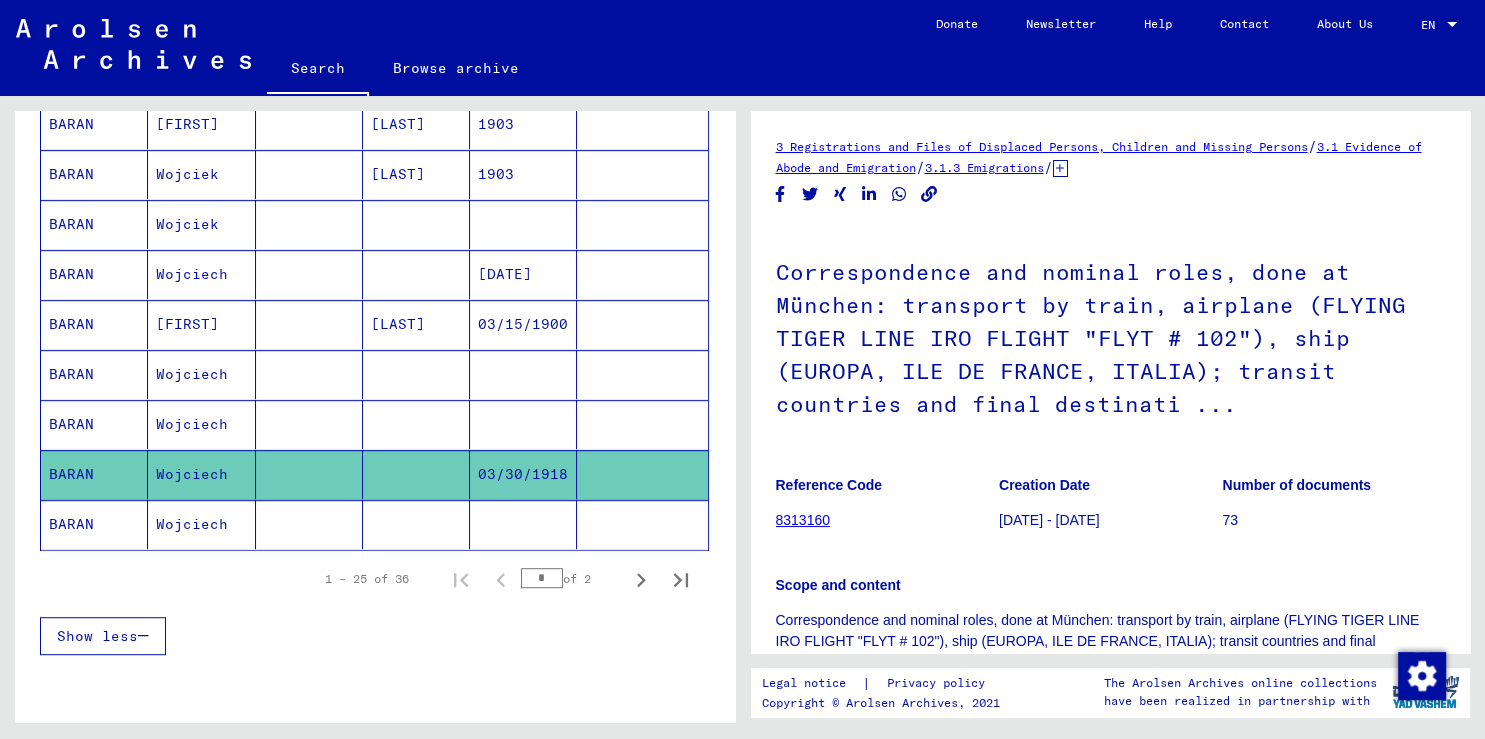 click at bounding box center [523, 474] 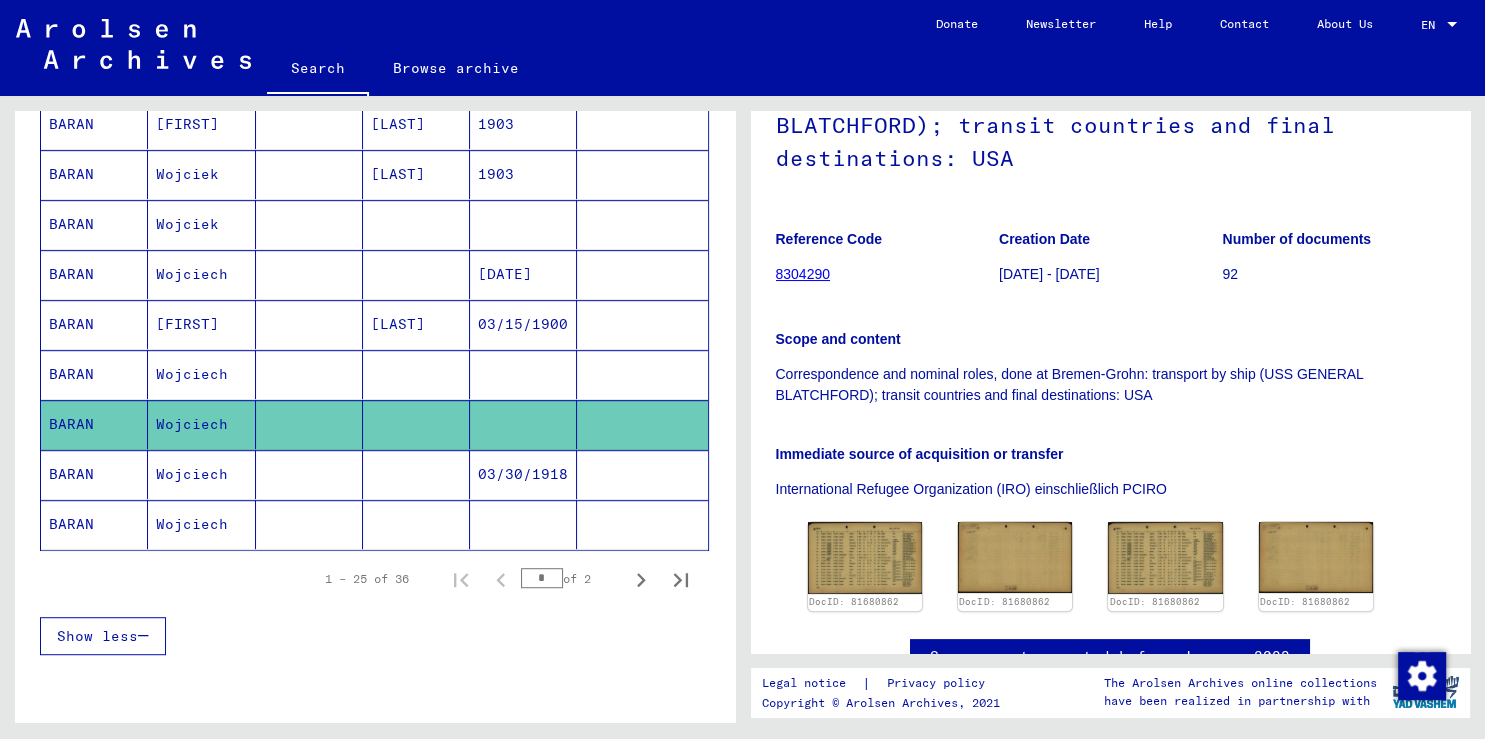 scroll, scrollTop: 221, scrollLeft: 0, axis: vertical 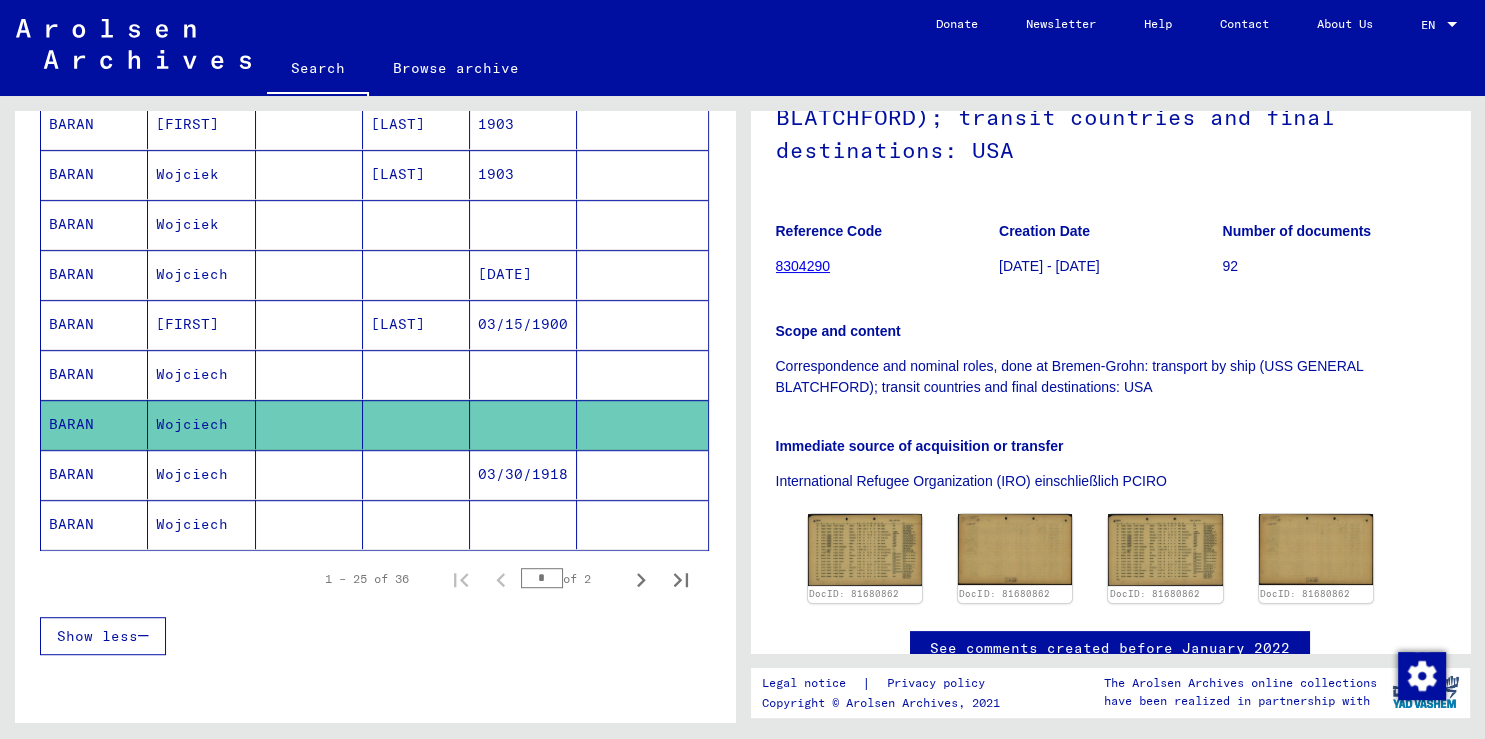 click at bounding box center [523, 424] 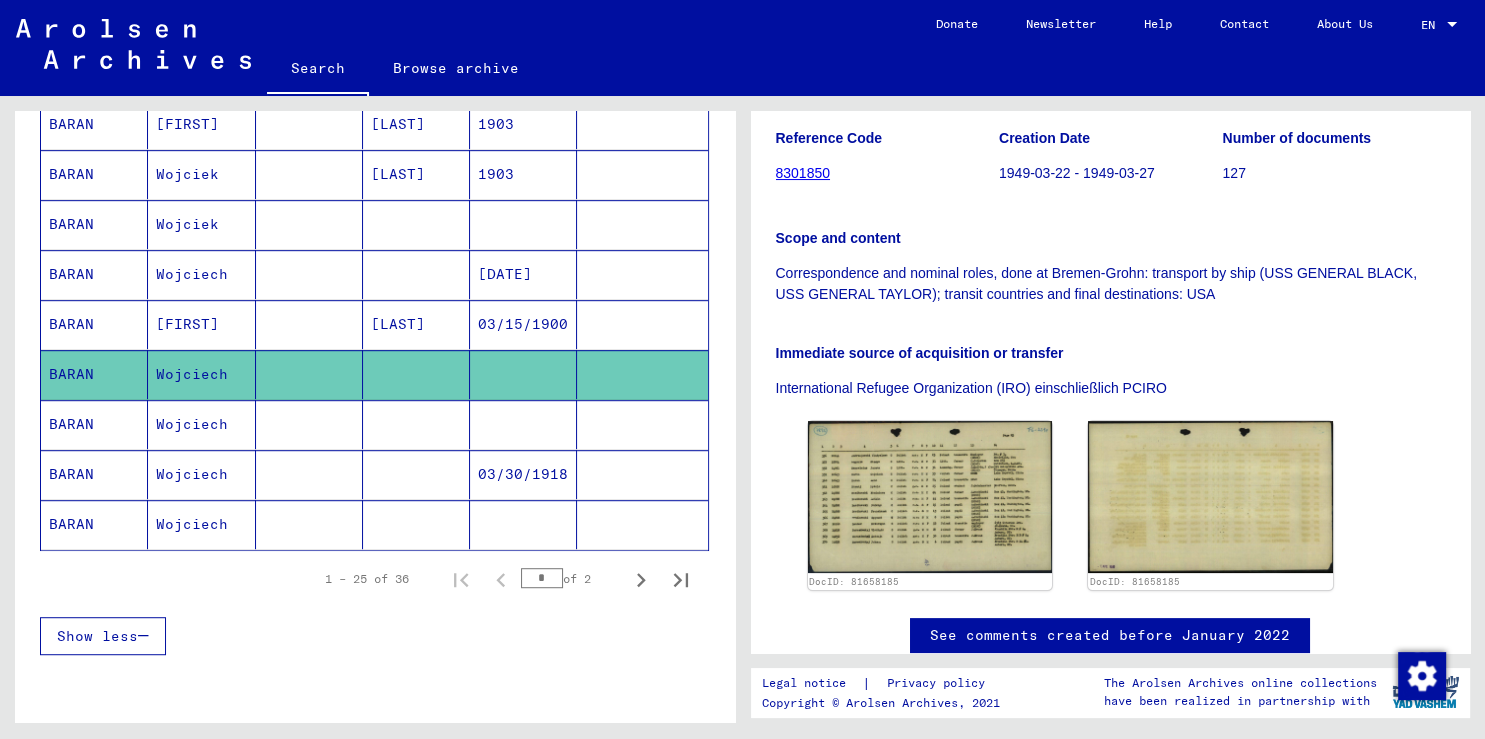 scroll, scrollTop: 331, scrollLeft: 0, axis: vertical 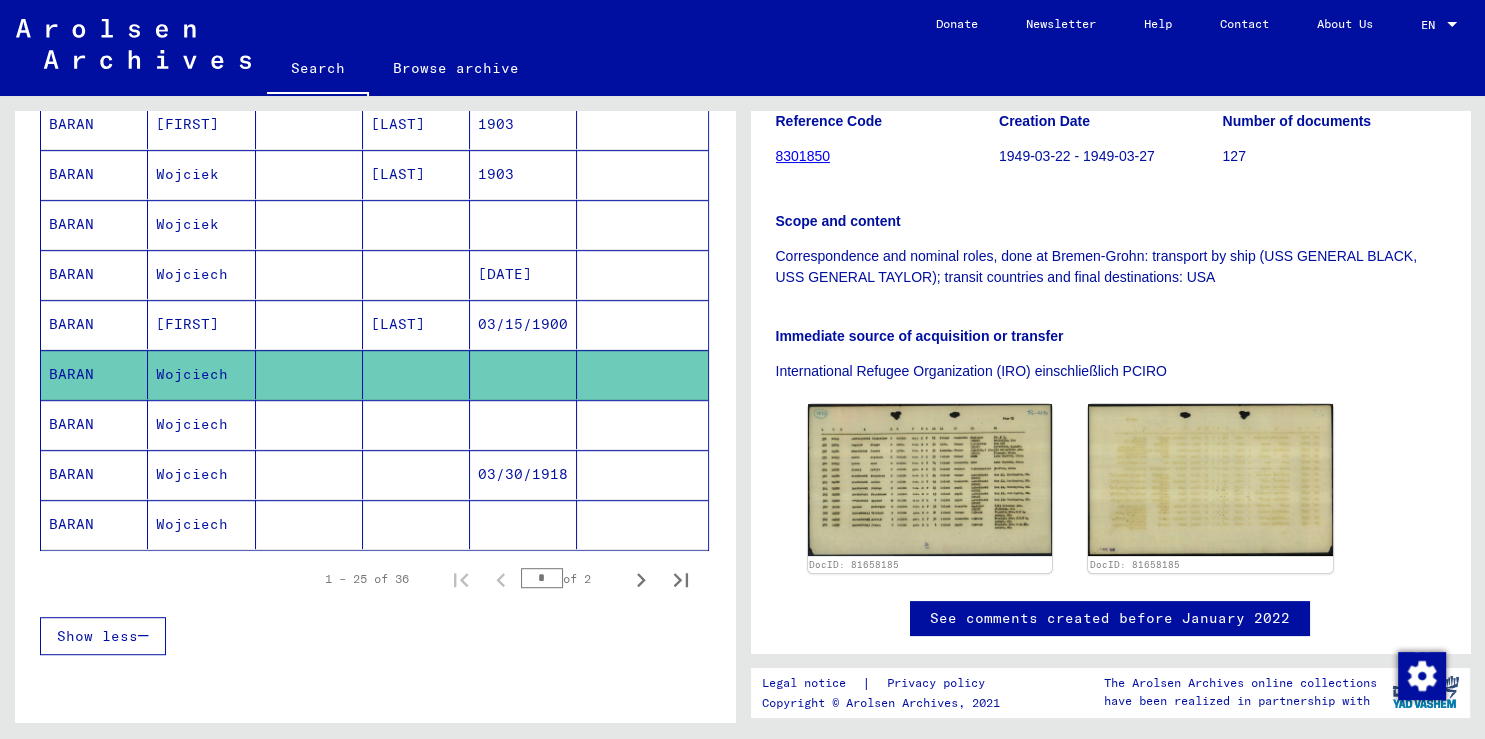 click at bounding box center (523, 474) 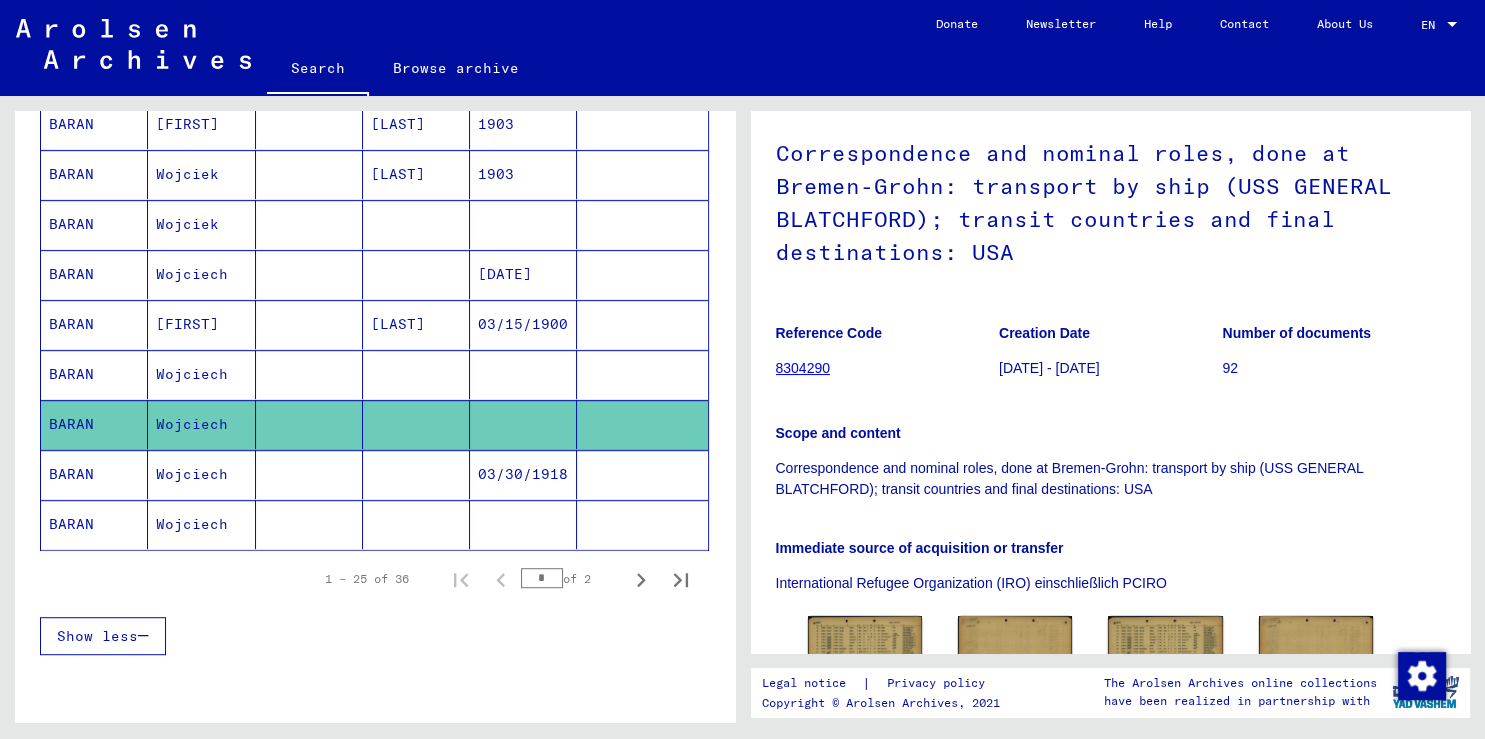 scroll, scrollTop: 221, scrollLeft: 0, axis: vertical 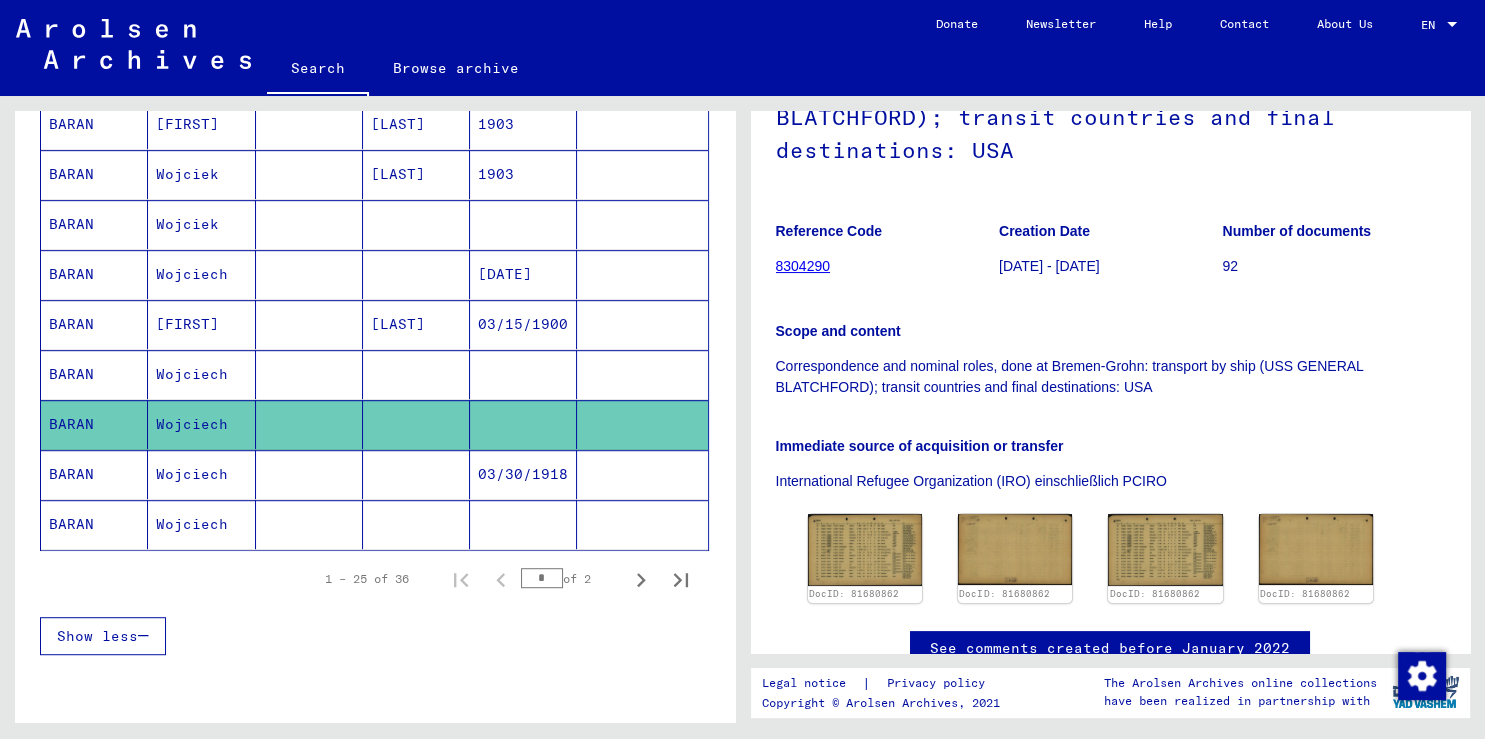 click at bounding box center [523, 274] 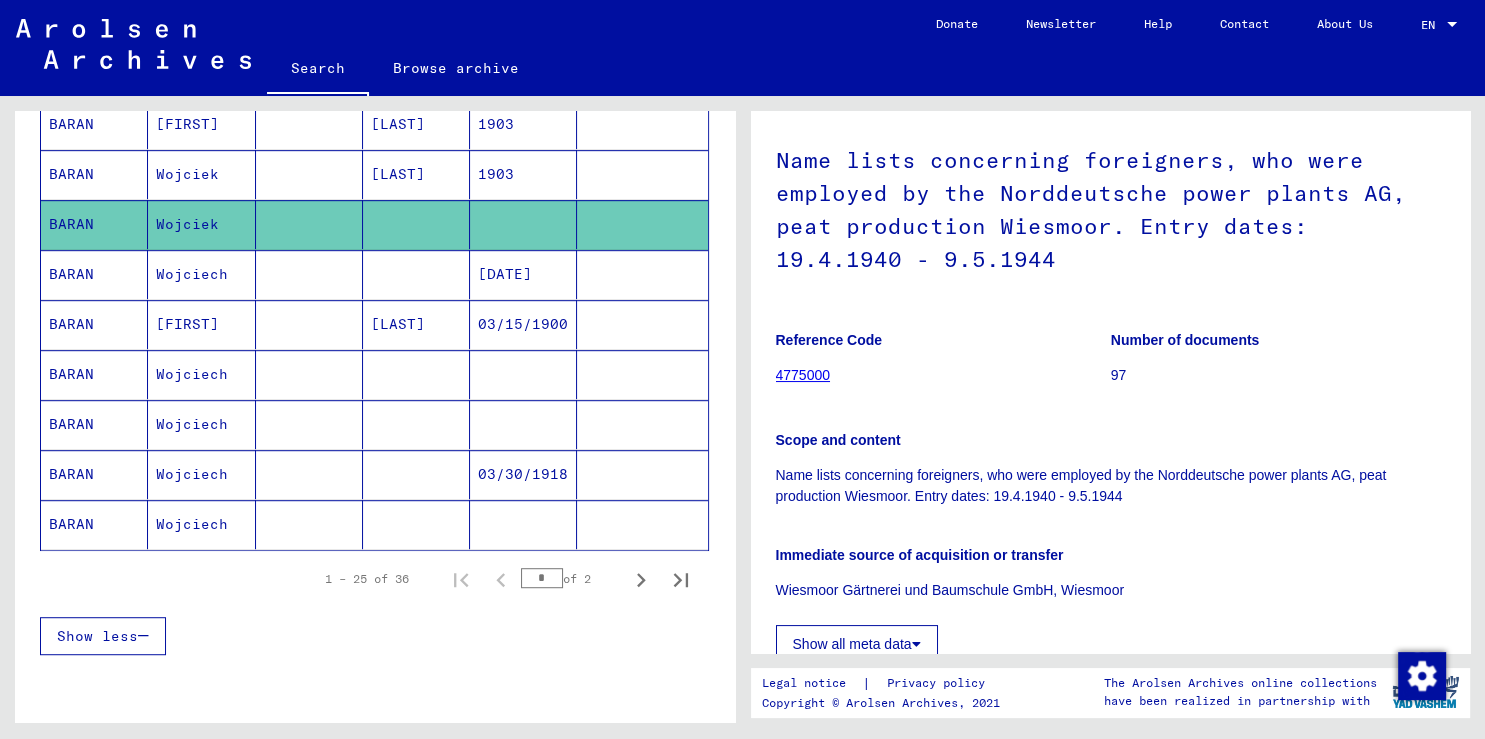 scroll, scrollTop: 331, scrollLeft: 0, axis: vertical 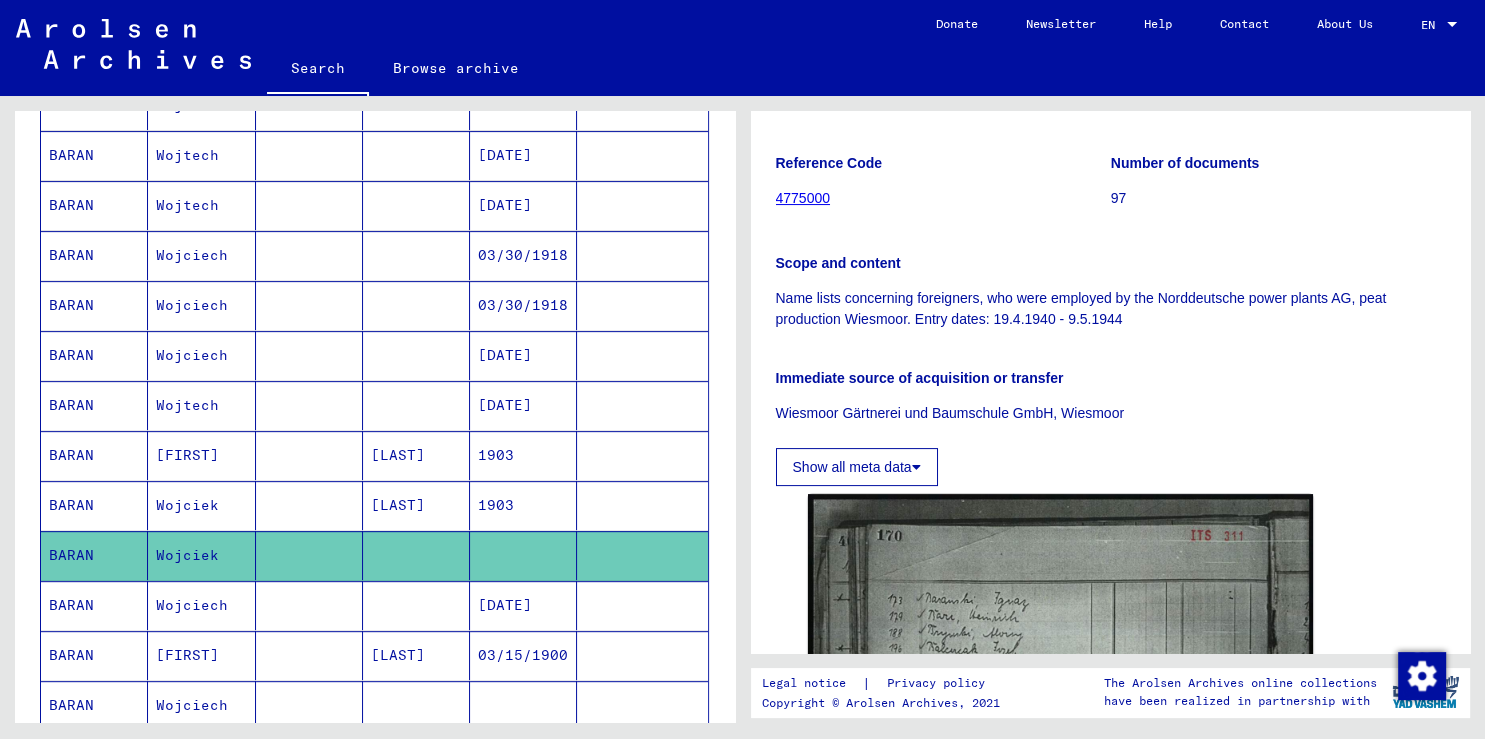 click on "[DATE]" at bounding box center (523, 405) 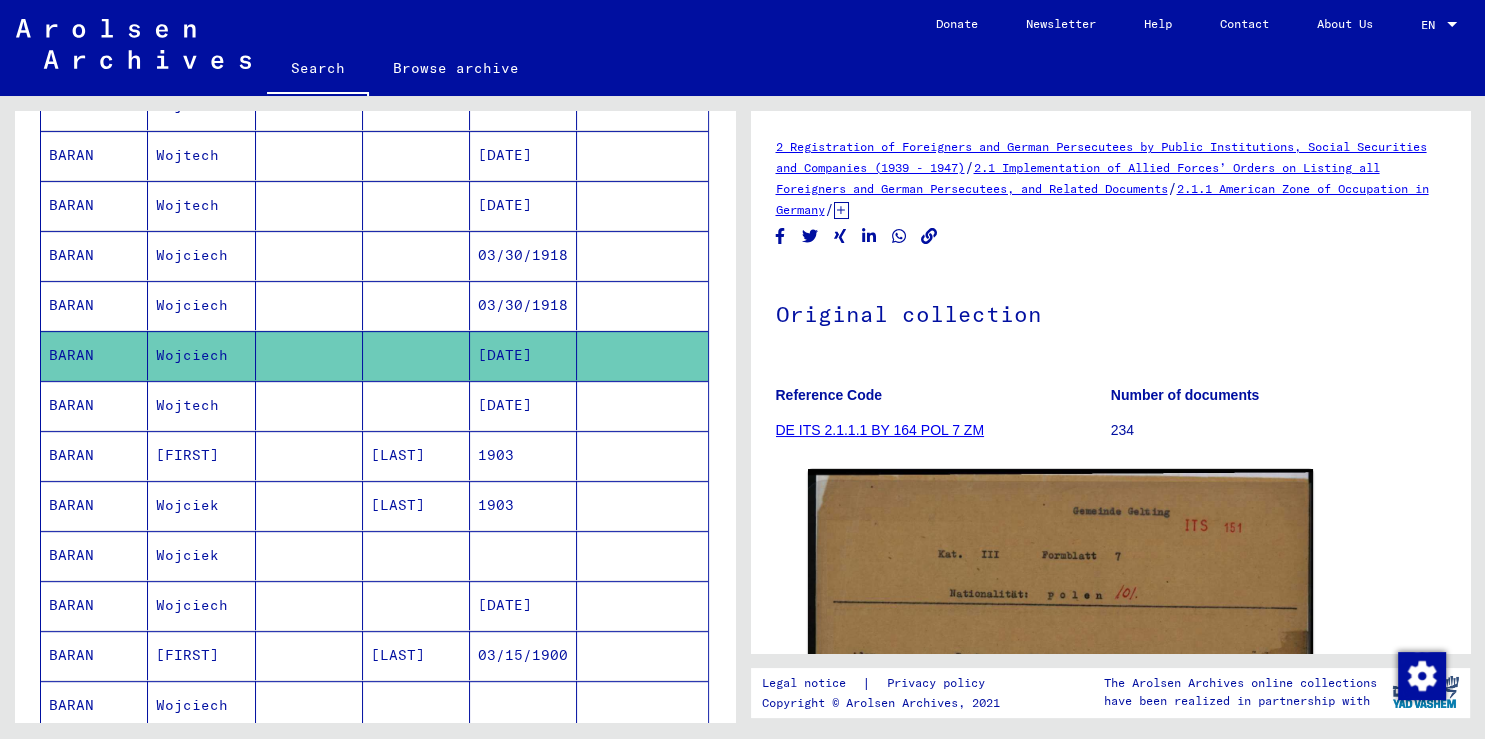 click on "03/30/1918" at bounding box center (523, 355) 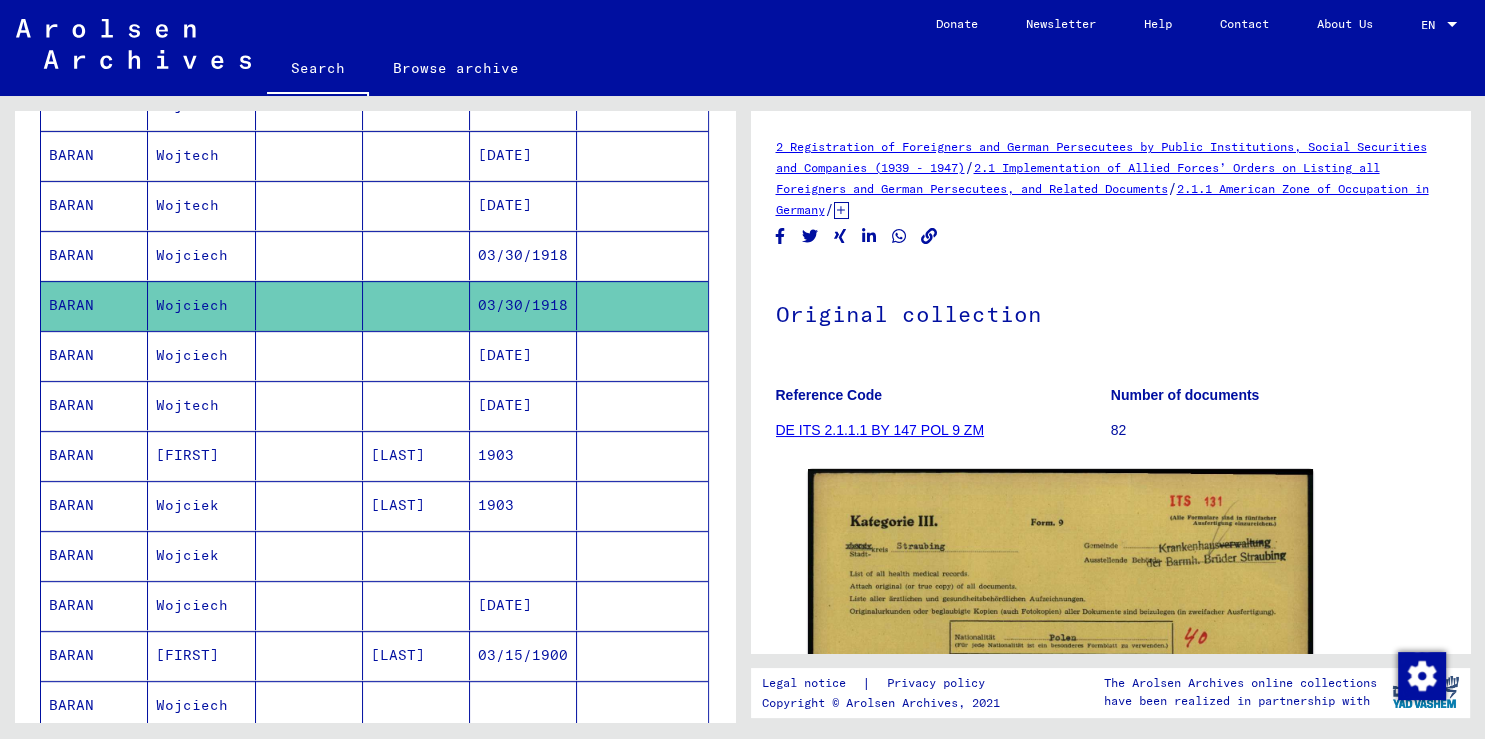click on "03/30/1918" at bounding box center [523, 305] 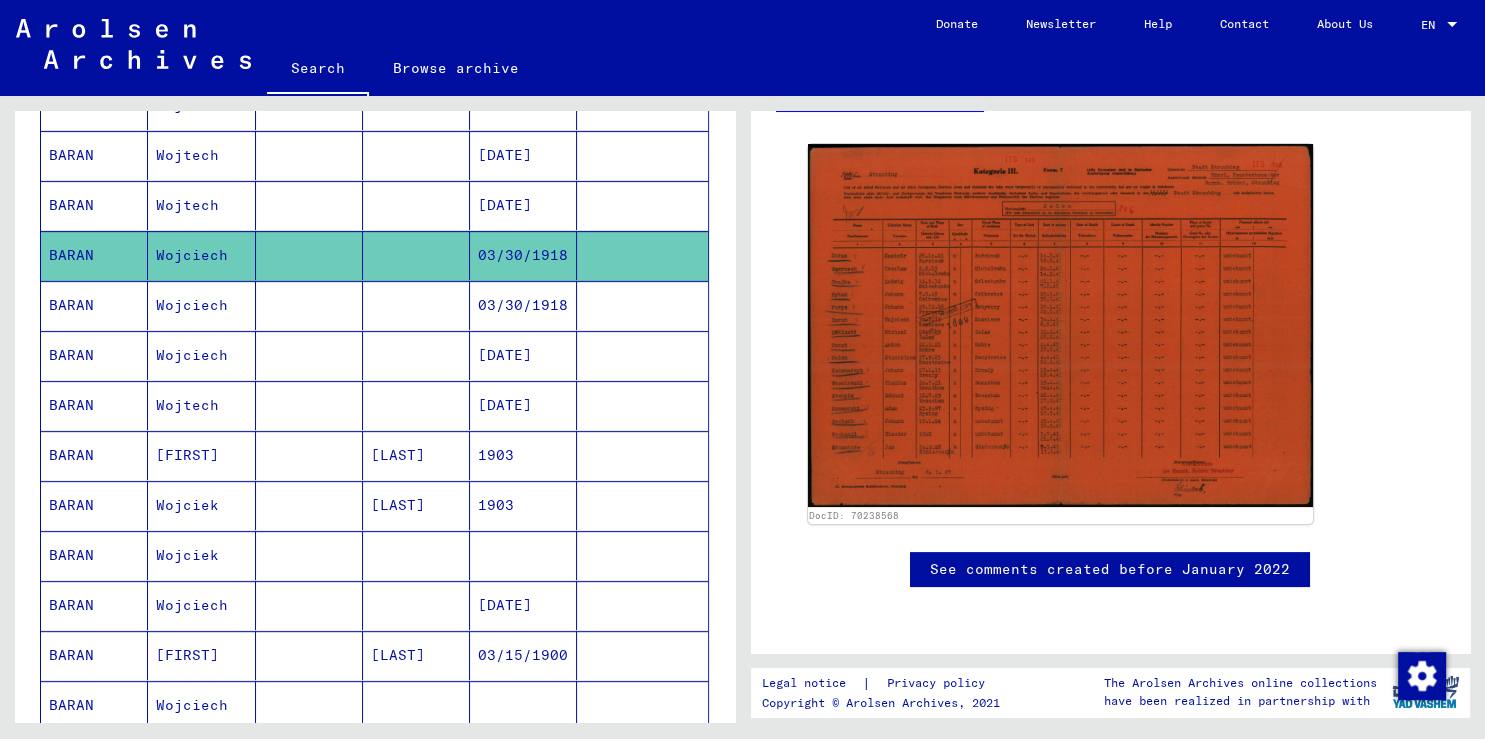 scroll, scrollTop: 0, scrollLeft: 0, axis: both 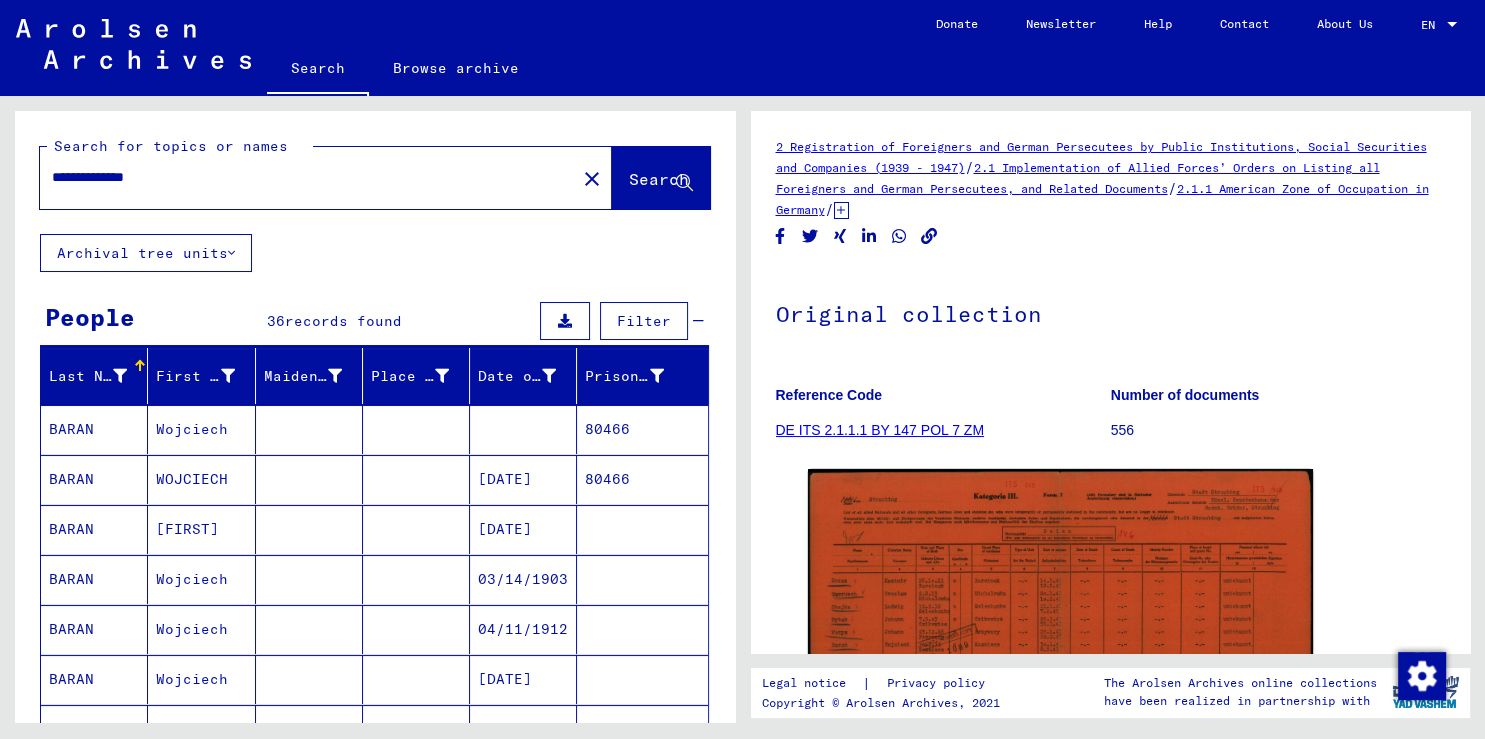 drag, startPoint x: 126, startPoint y: 174, endPoint x: 24, endPoint y: 202, distance: 105.773346 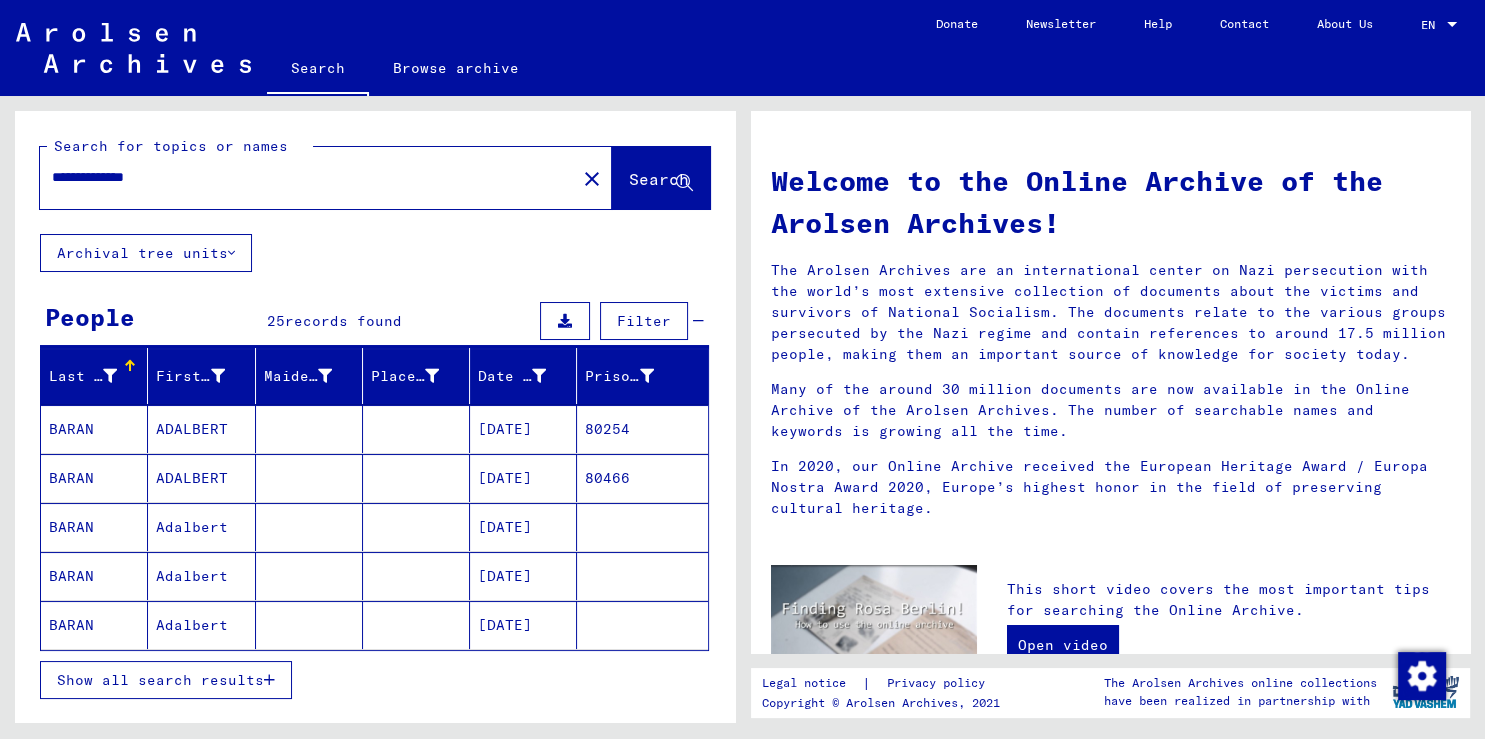 click on "Show all search results" at bounding box center [160, 680] 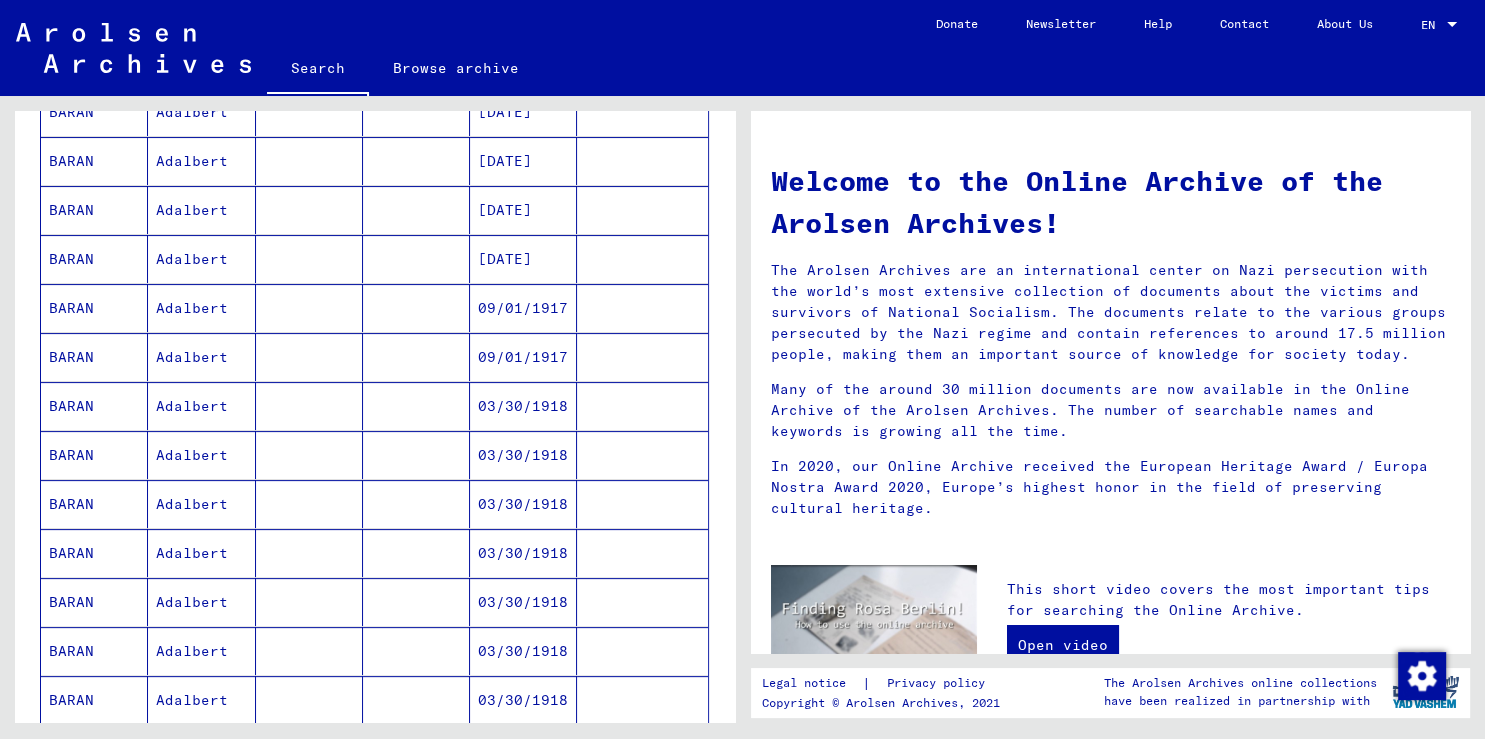 scroll, scrollTop: 552, scrollLeft: 0, axis: vertical 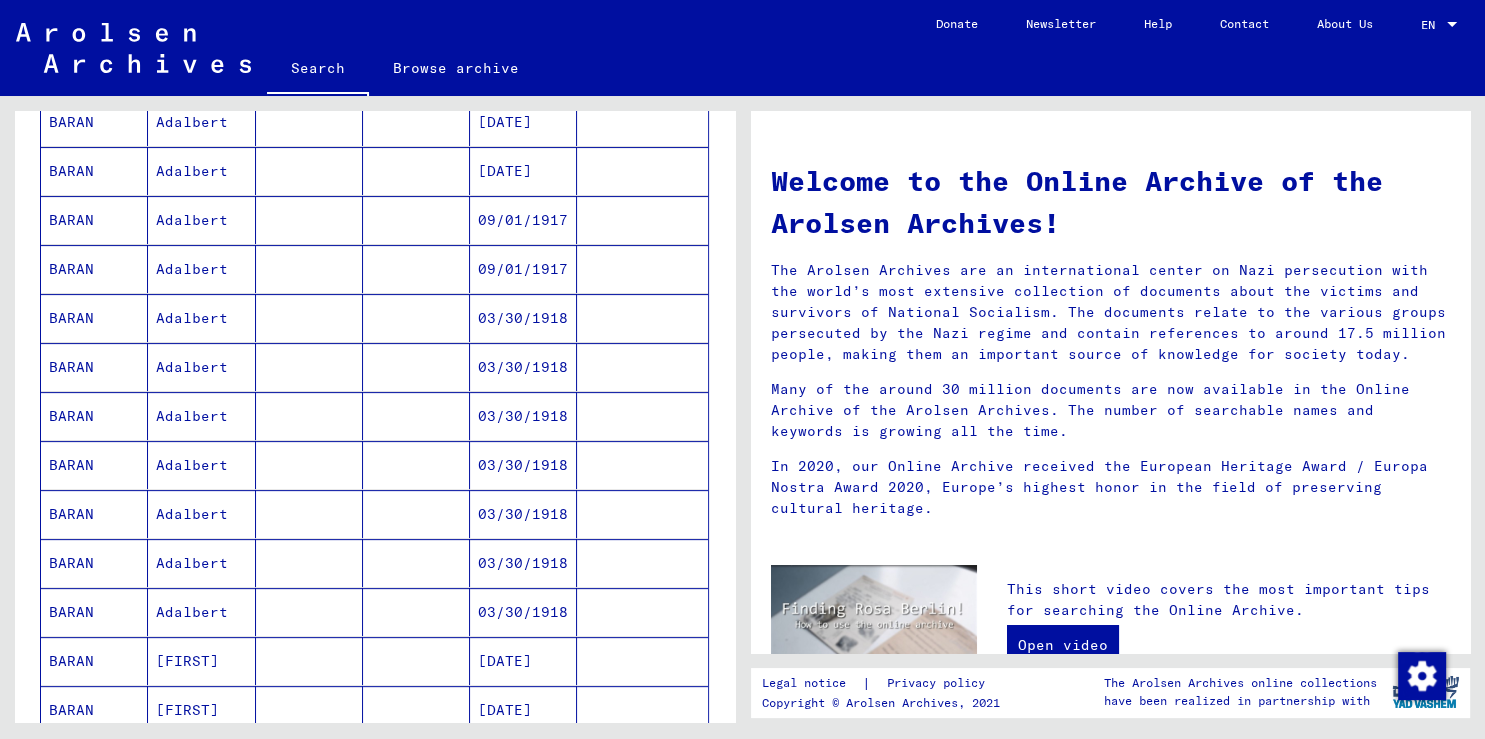 click at bounding box center [416, 367] 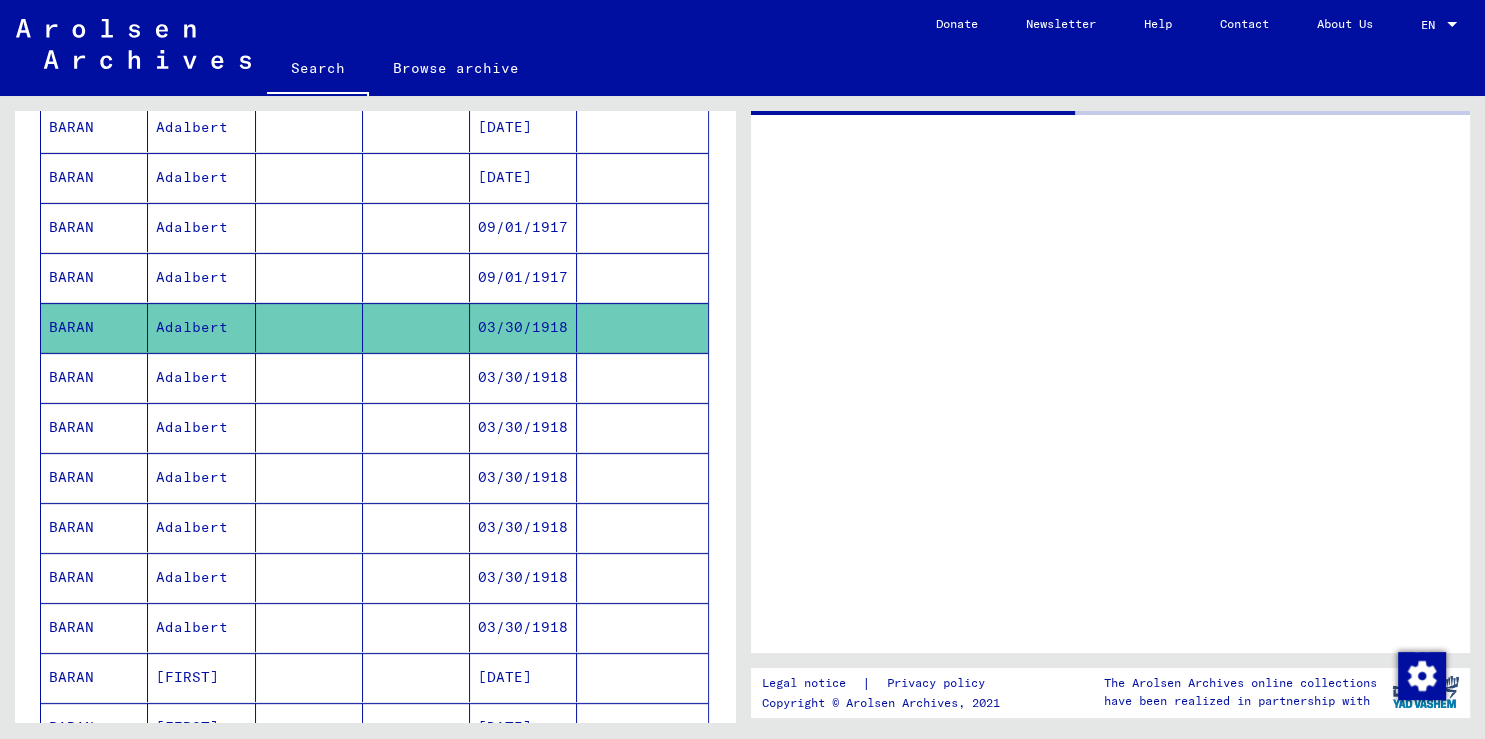 scroll, scrollTop: 556, scrollLeft: 0, axis: vertical 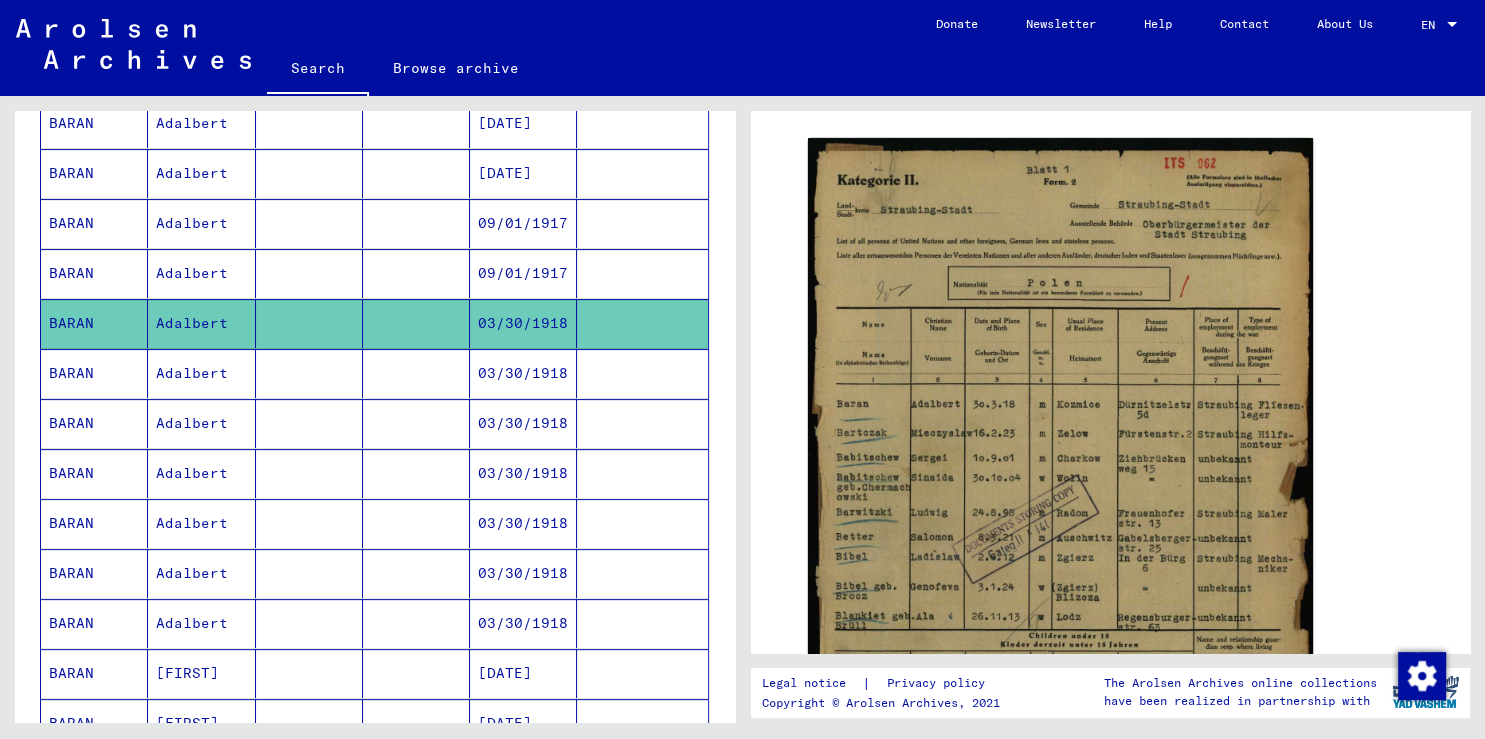 click at bounding box center [416, 423] 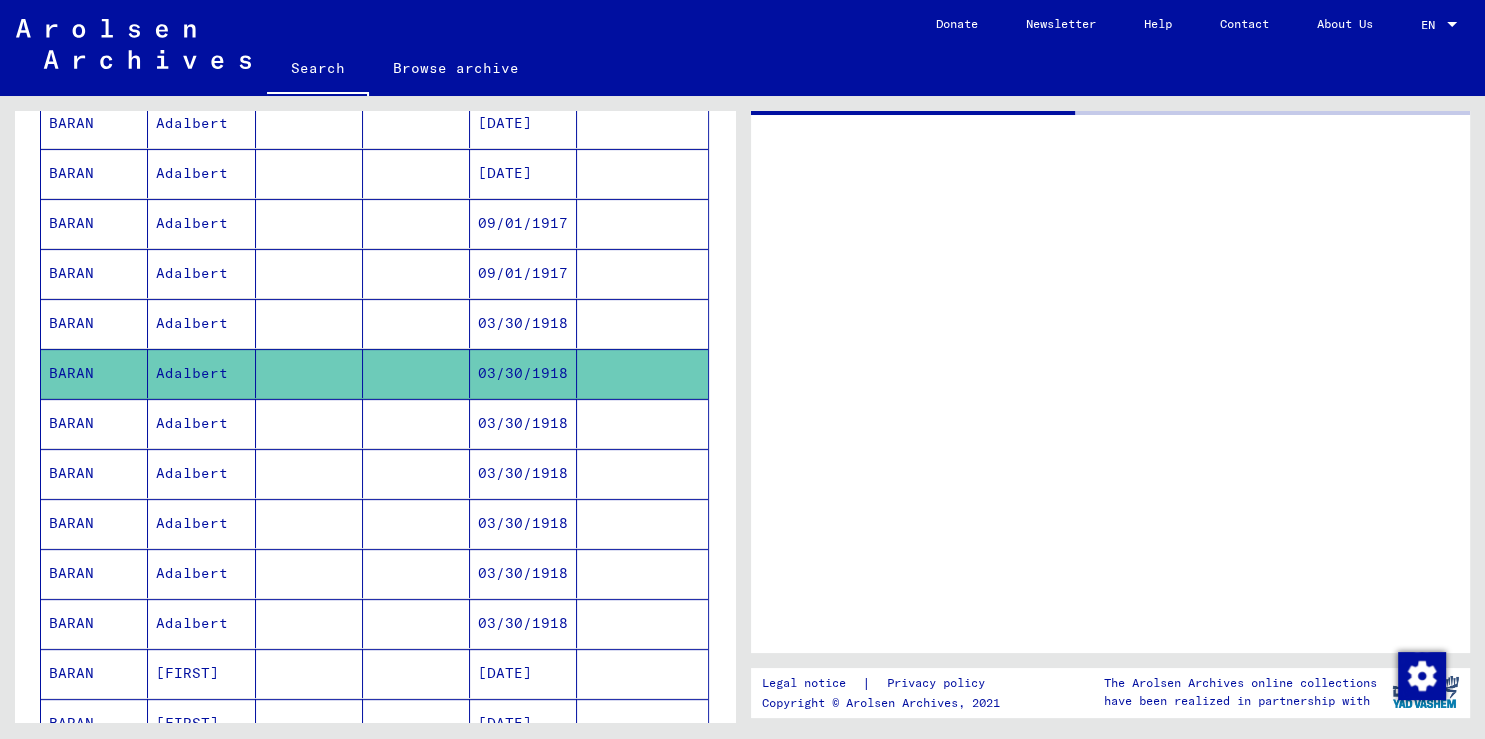 scroll, scrollTop: 0, scrollLeft: 0, axis: both 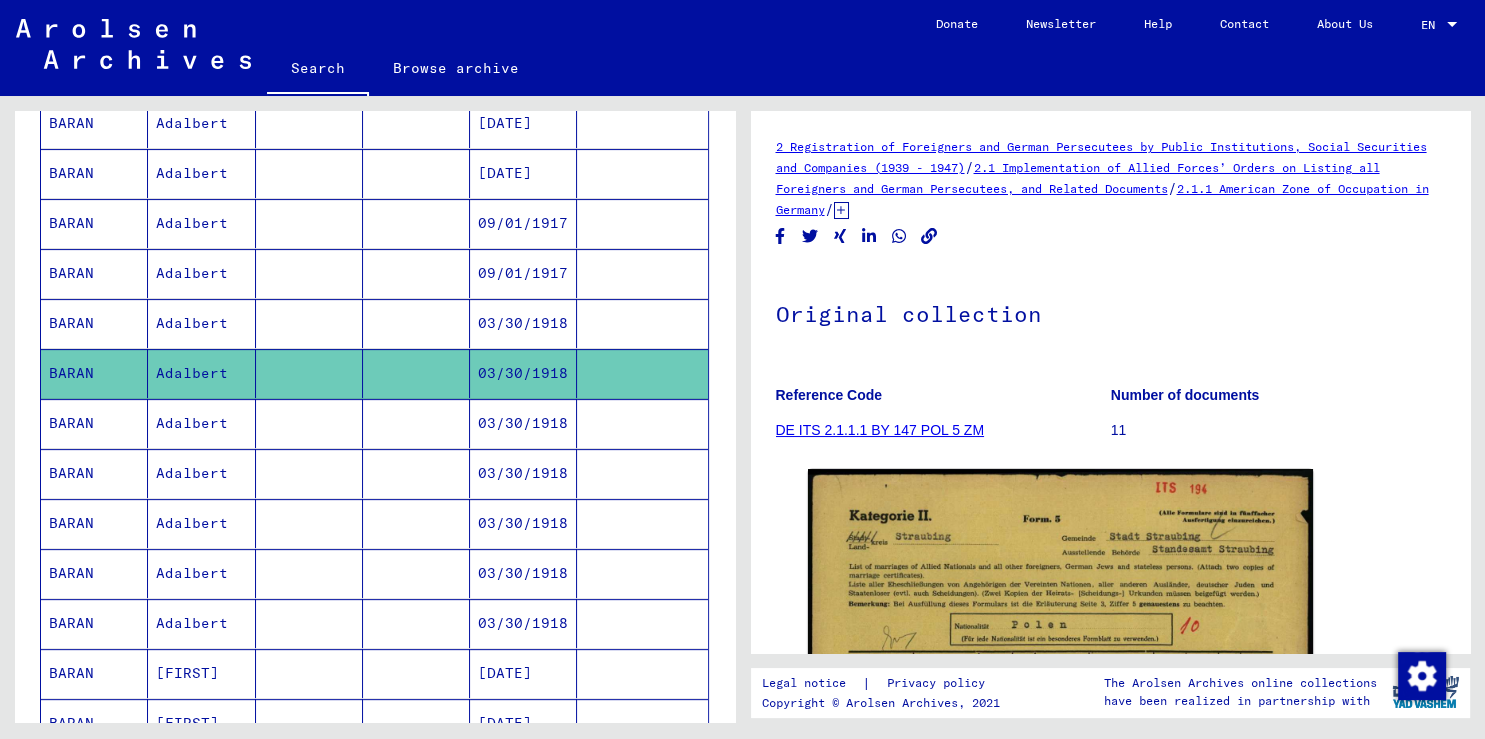 click at bounding box center (416, 523) 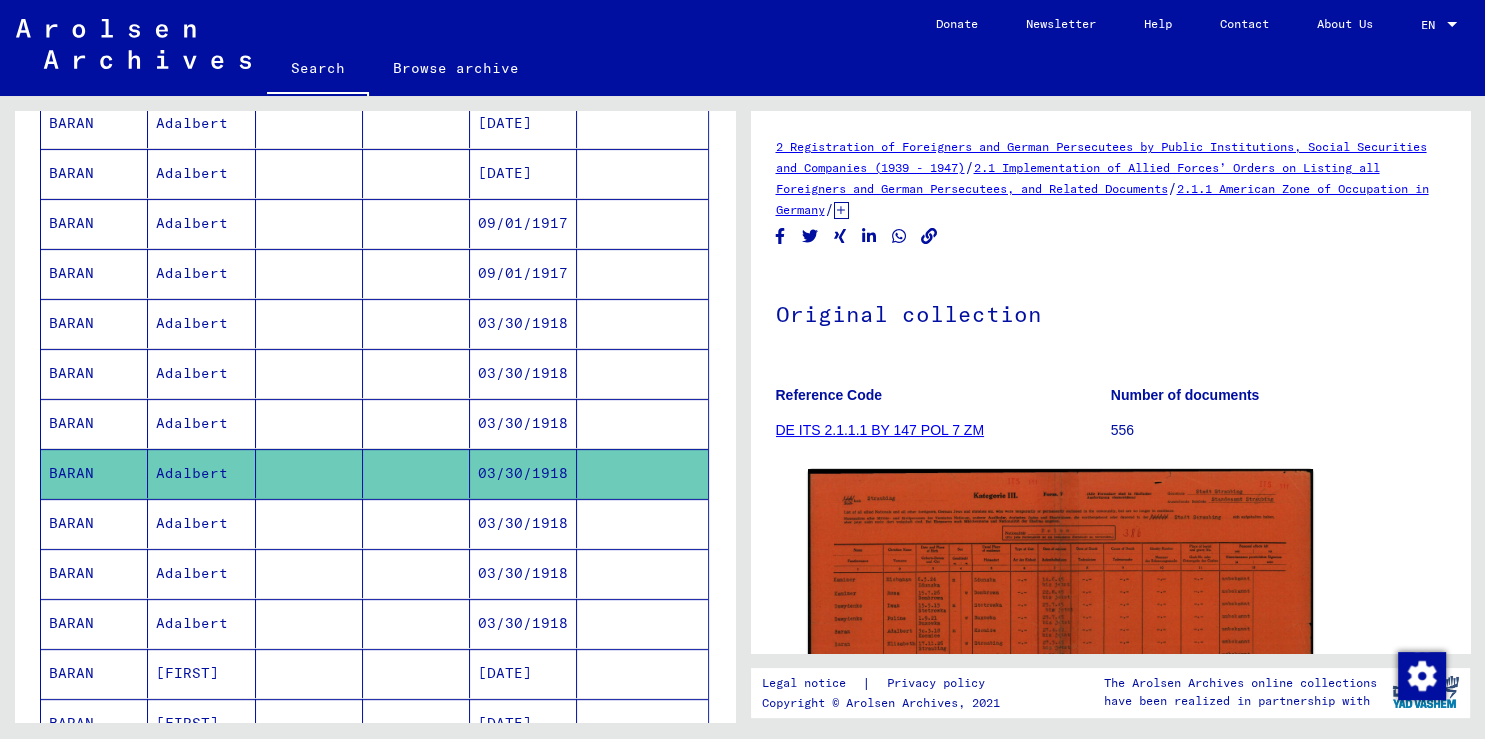 click at bounding box center [416, 473] 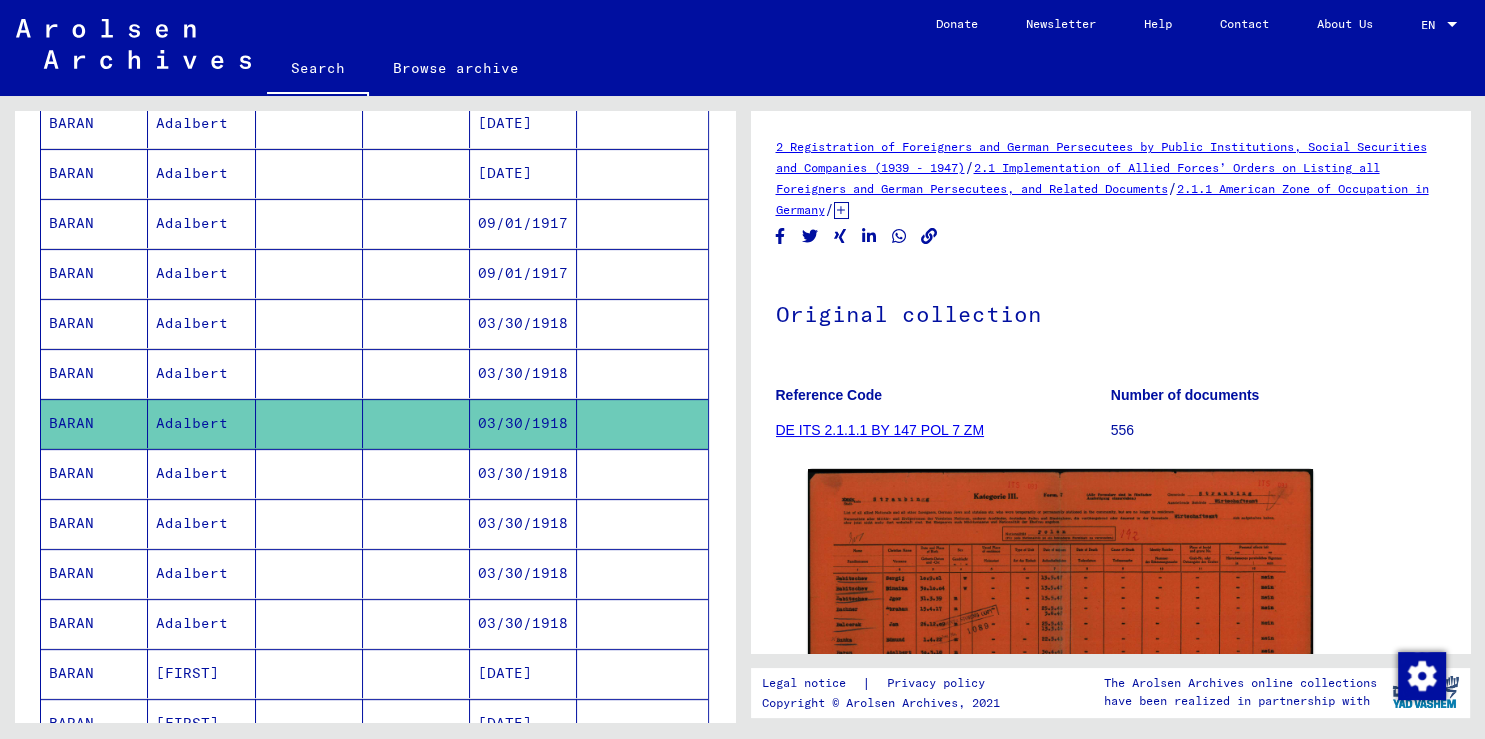click at bounding box center [416, 623] 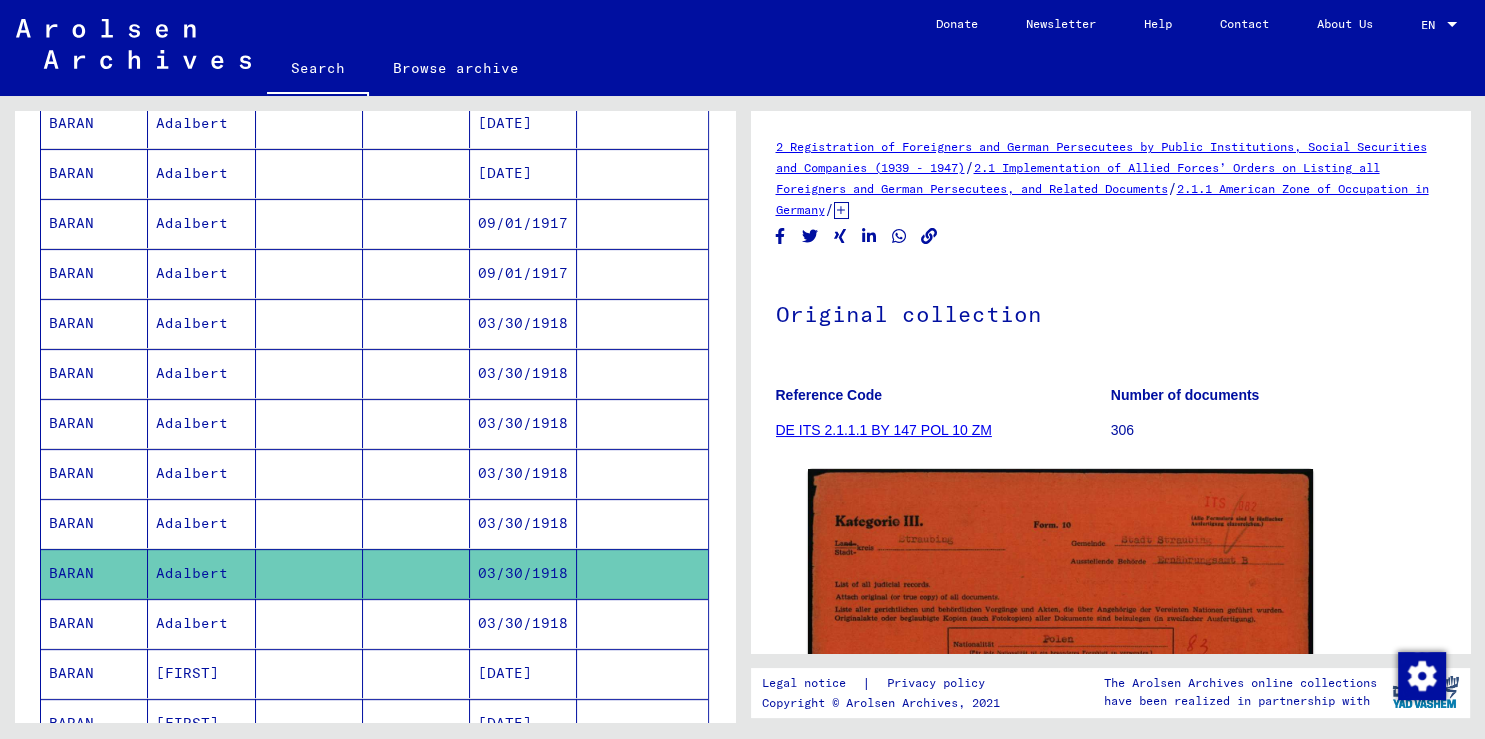 click at bounding box center [416, 573] 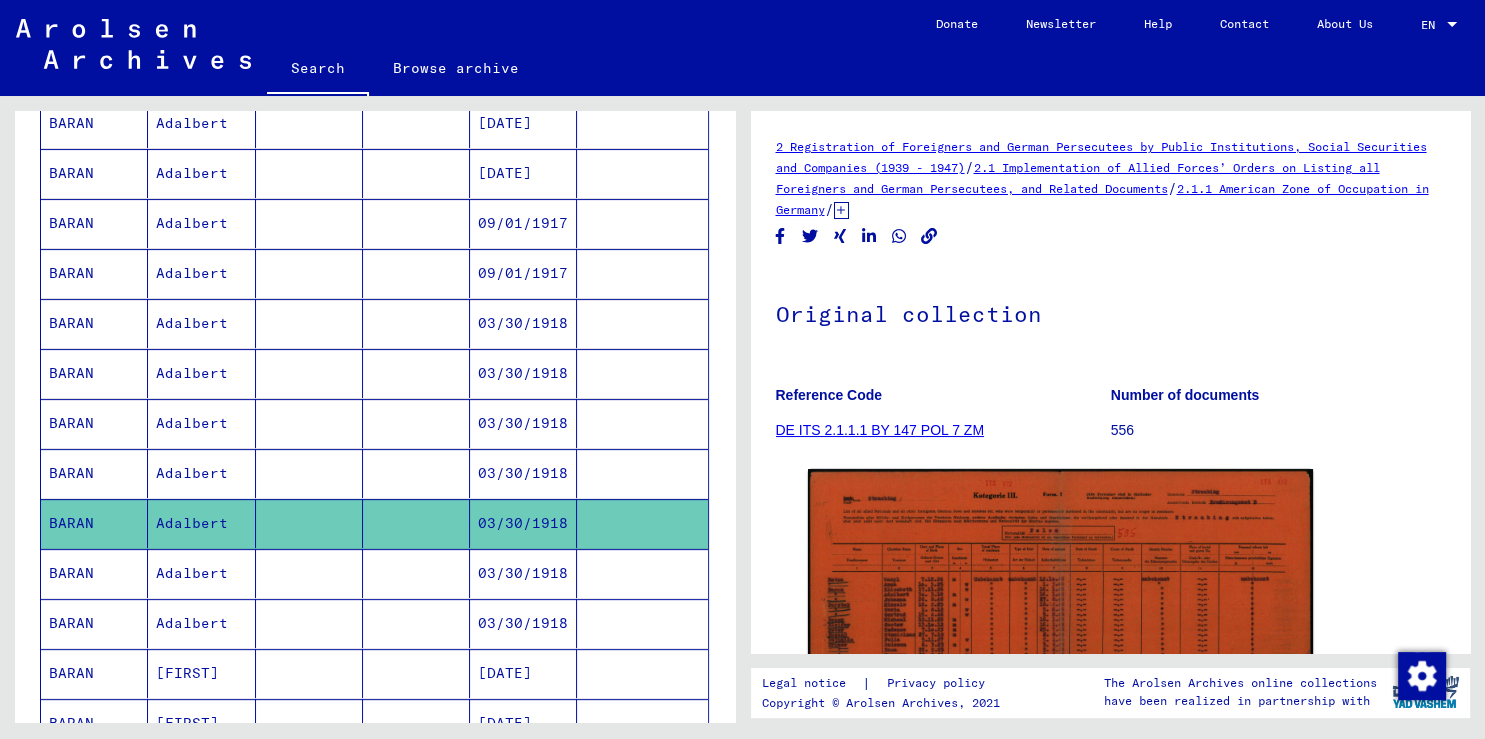 click at bounding box center (416, 673) 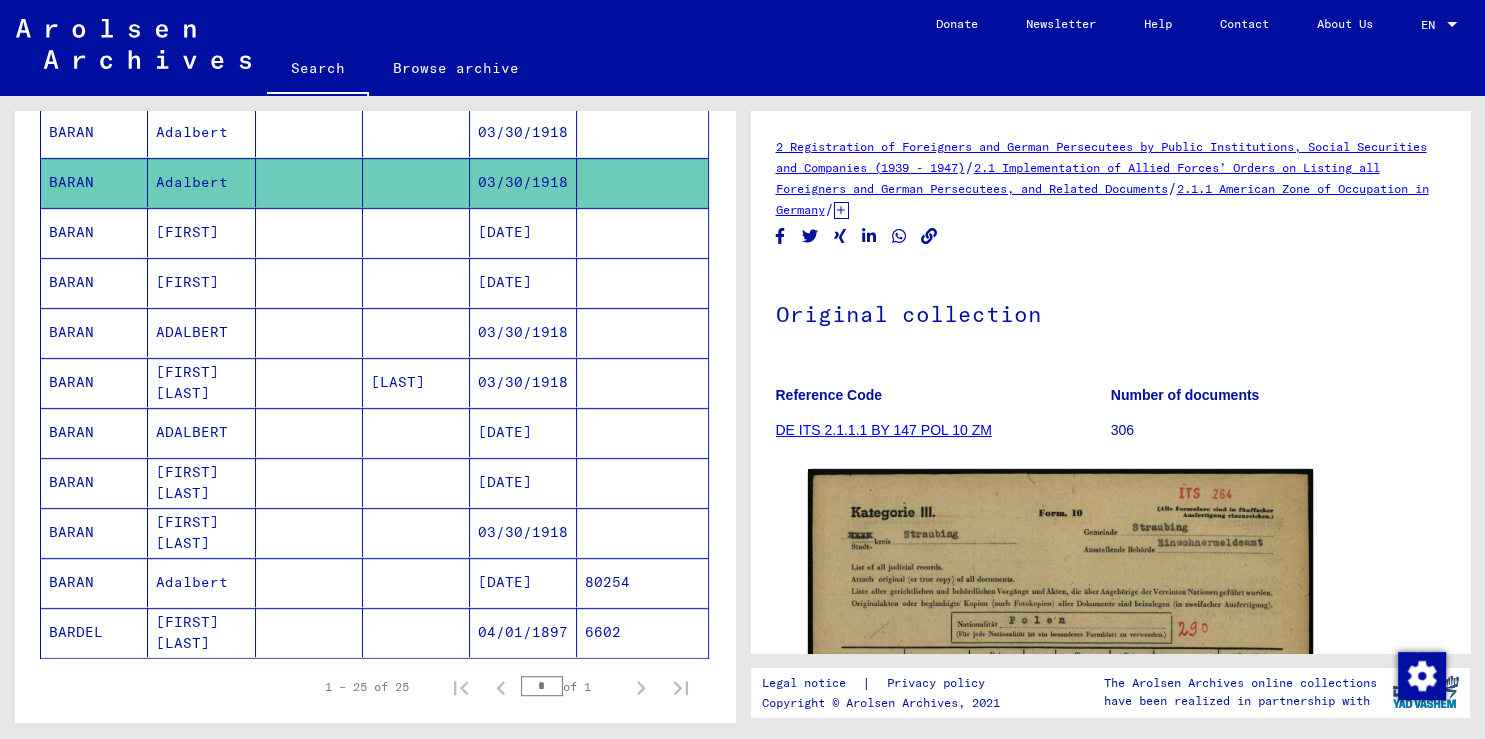 scroll, scrollTop: 998, scrollLeft: 0, axis: vertical 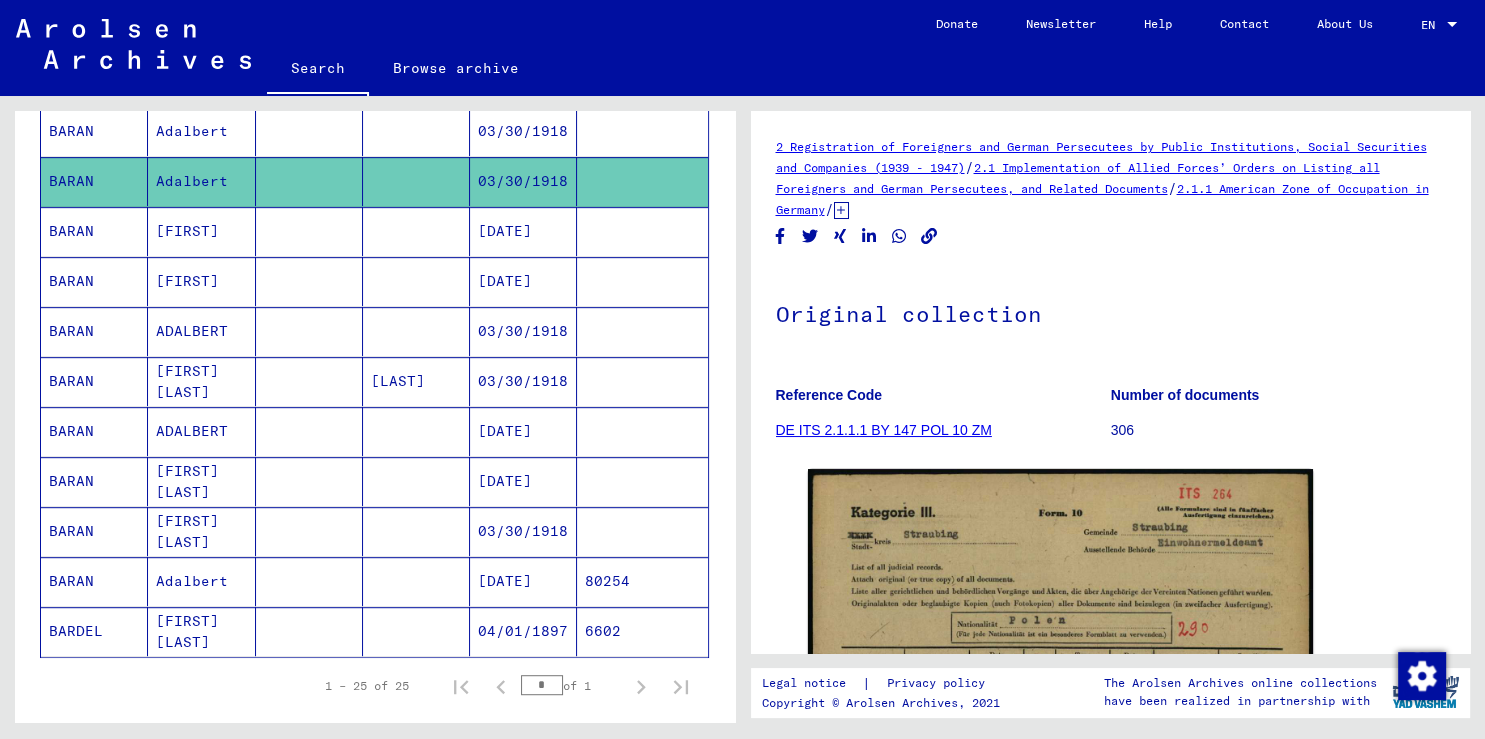 click at bounding box center (416, 381) 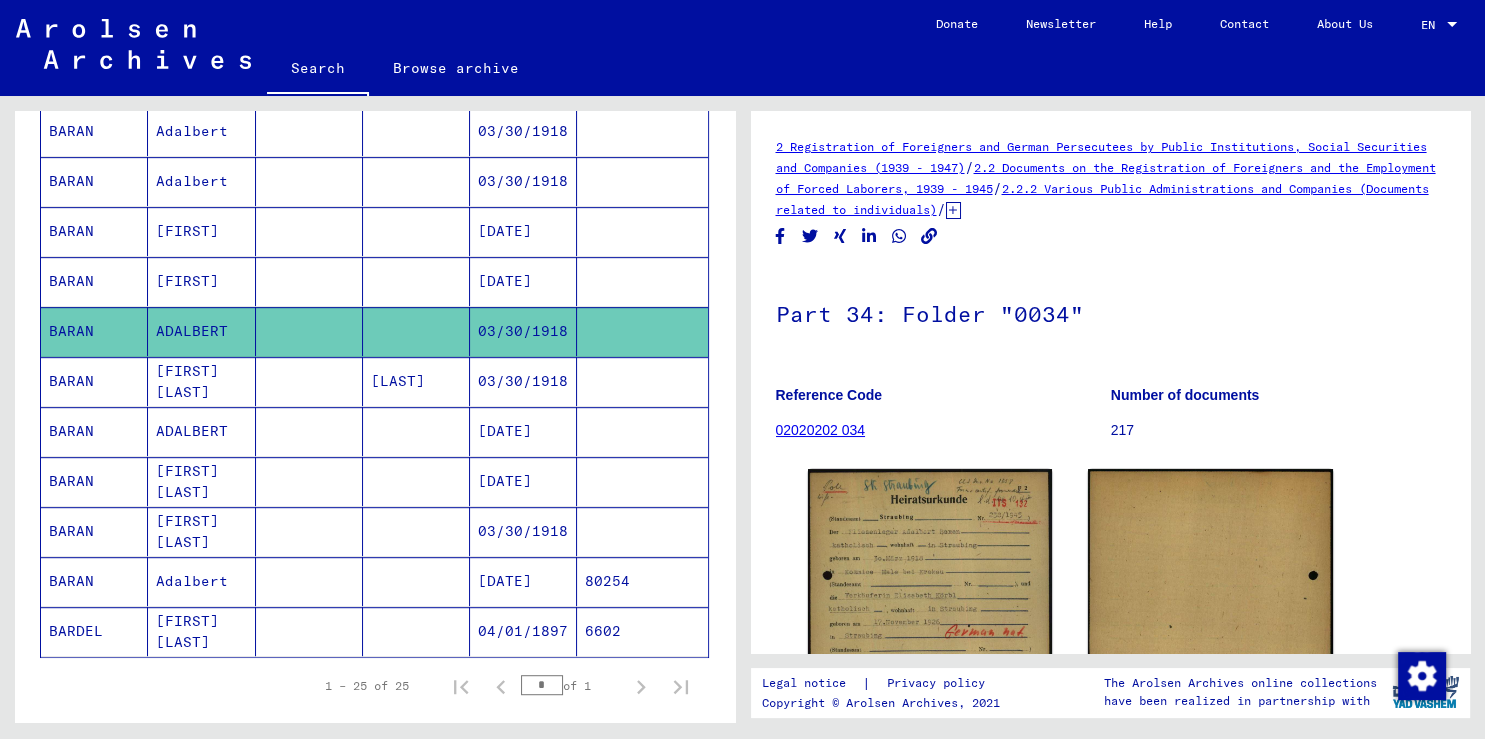 click on "[LAST]" at bounding box center (416, 431) 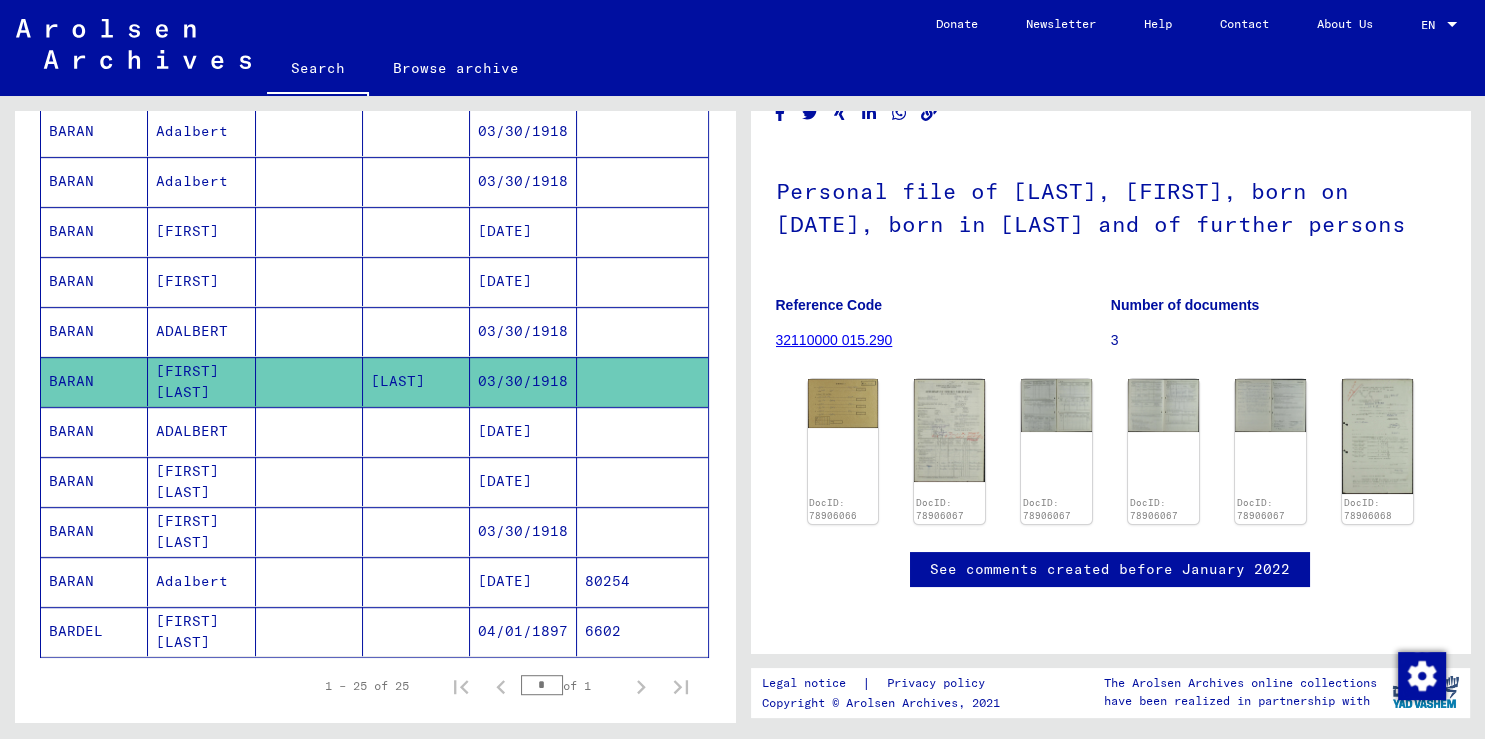 scroll, scrollTop: 331, scrollLeft: 0, axis: vertical 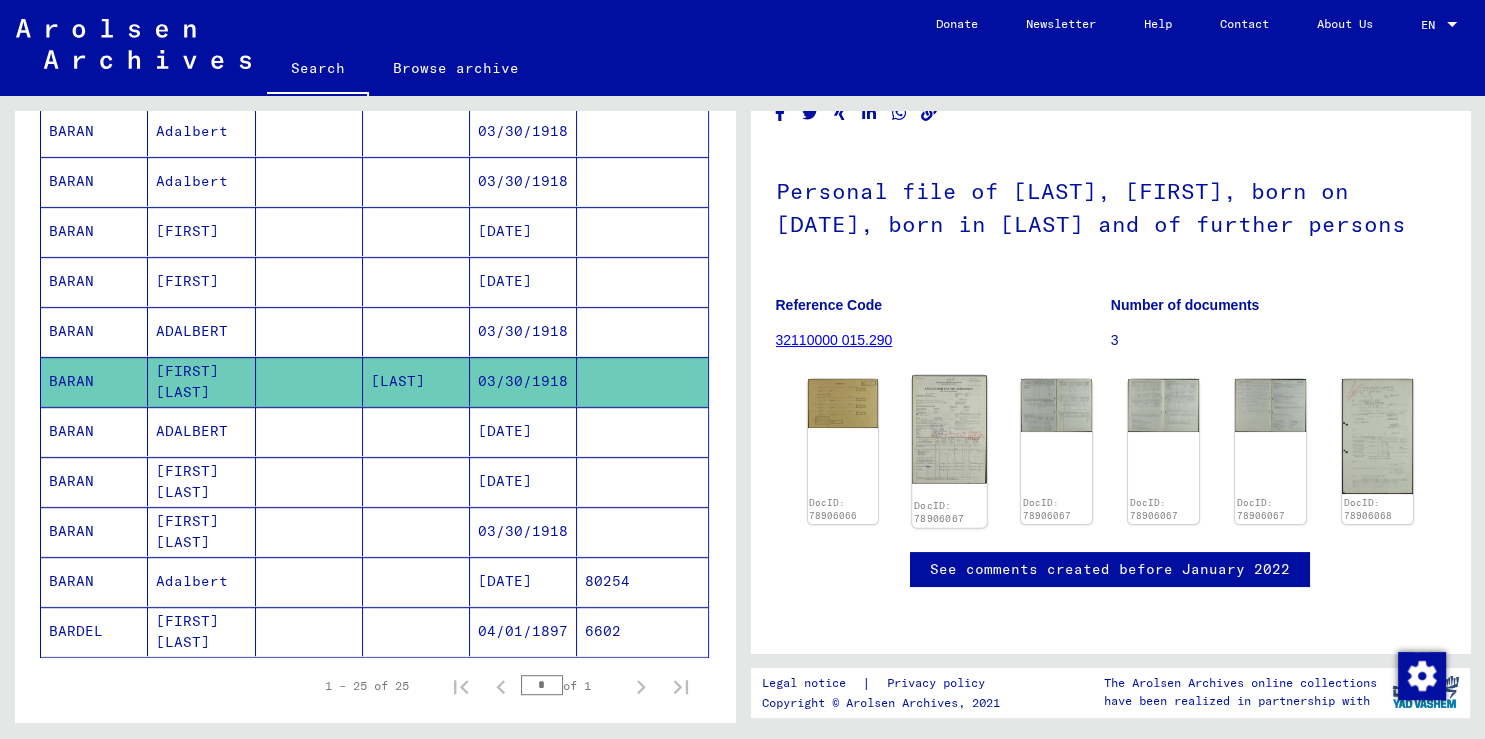 click 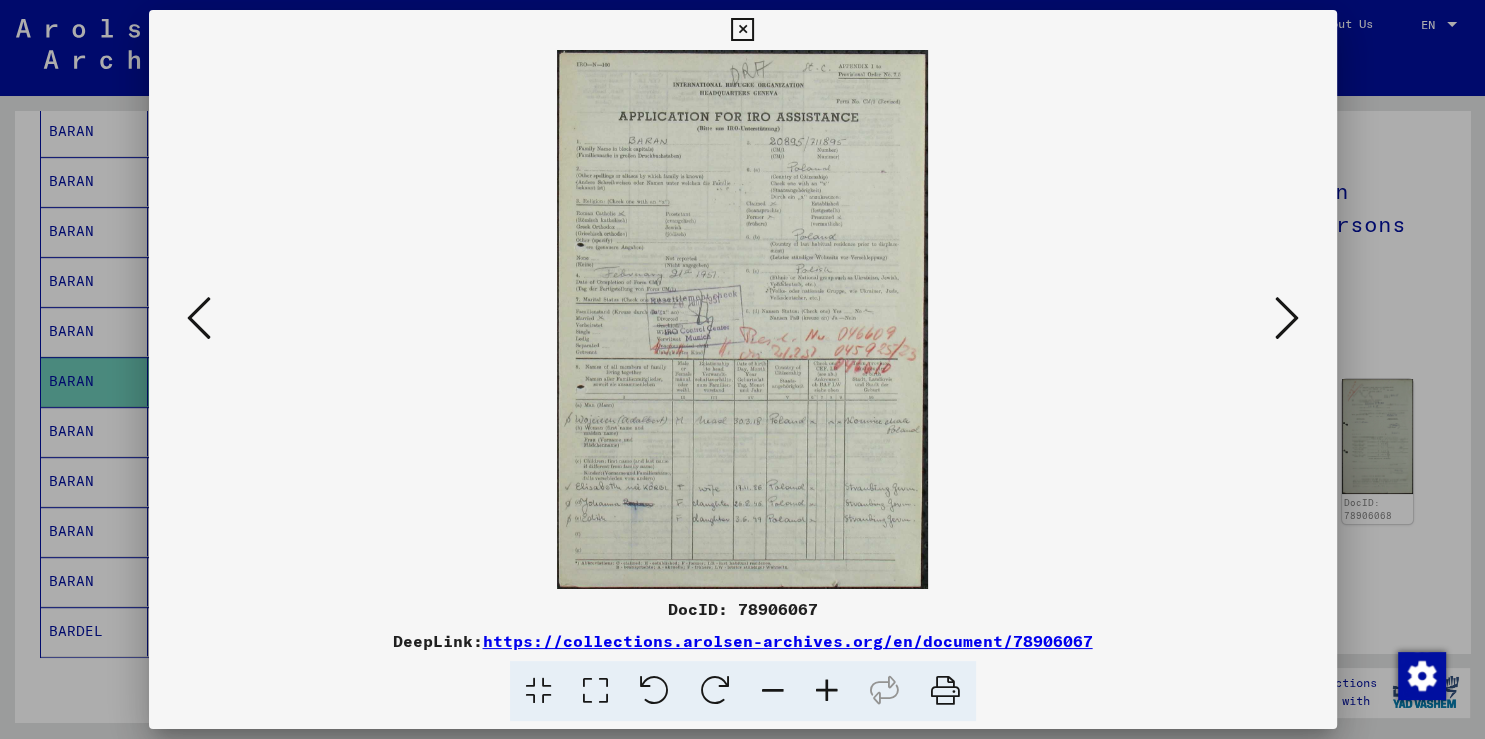 click at bounding box center (1287, 319) 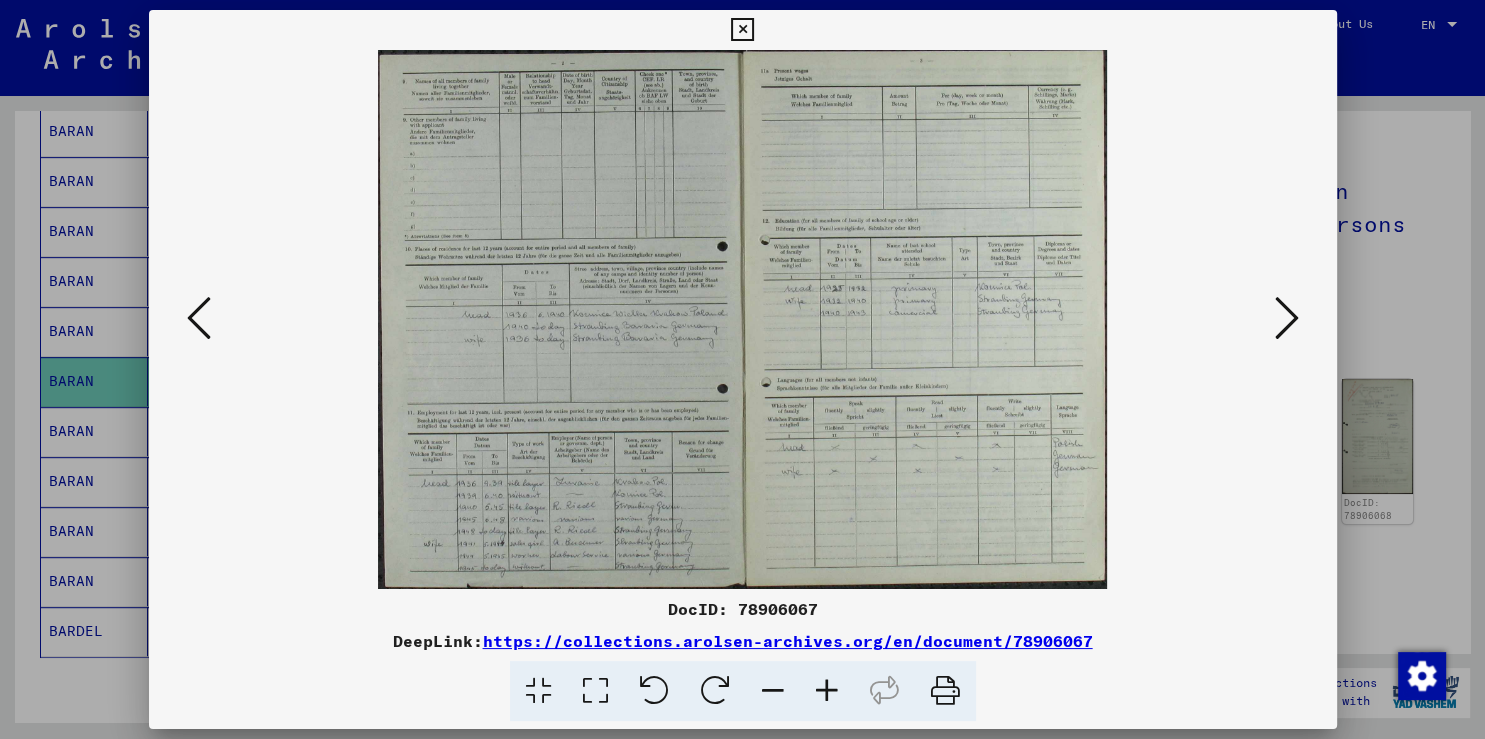 click at bounding box center (1287, 319) 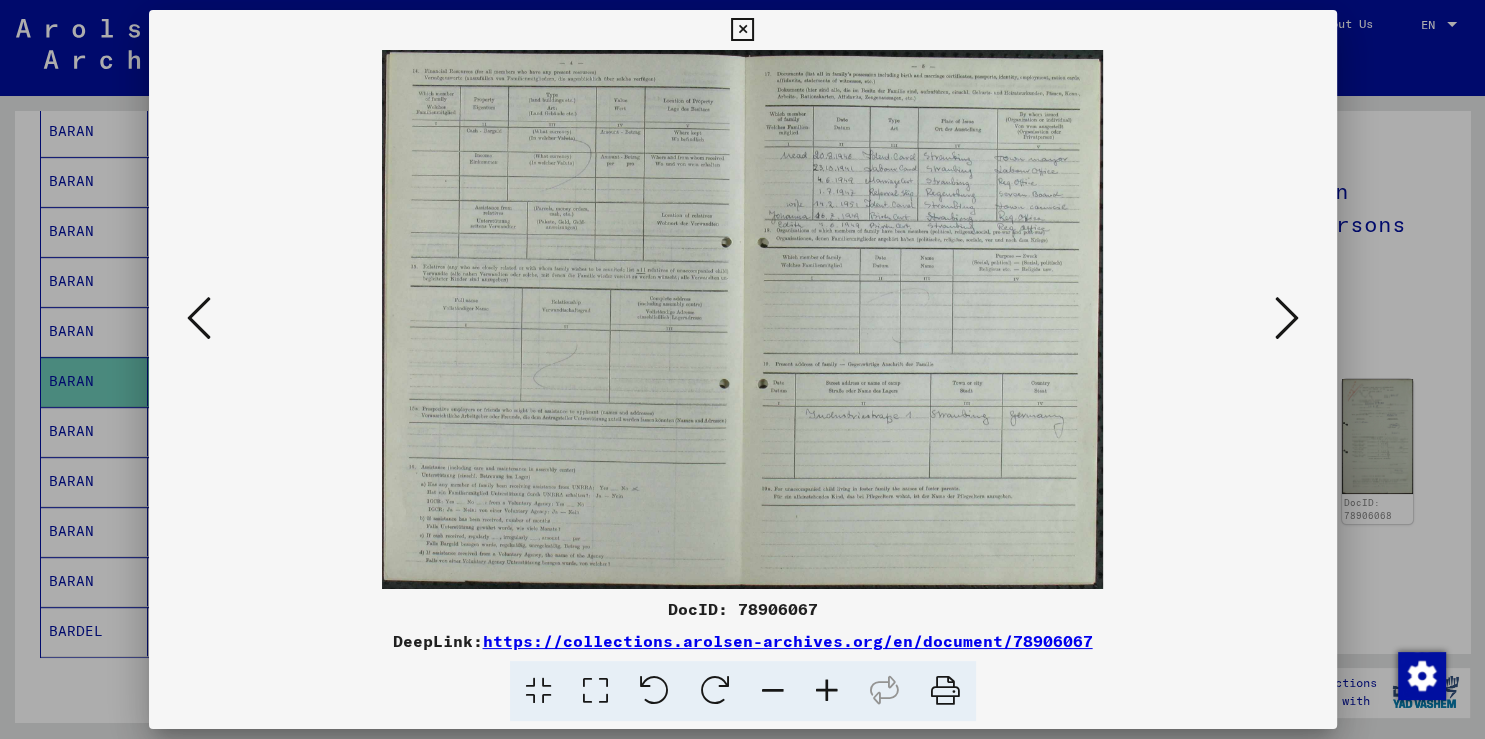 click at bounding box center [1287, 319] 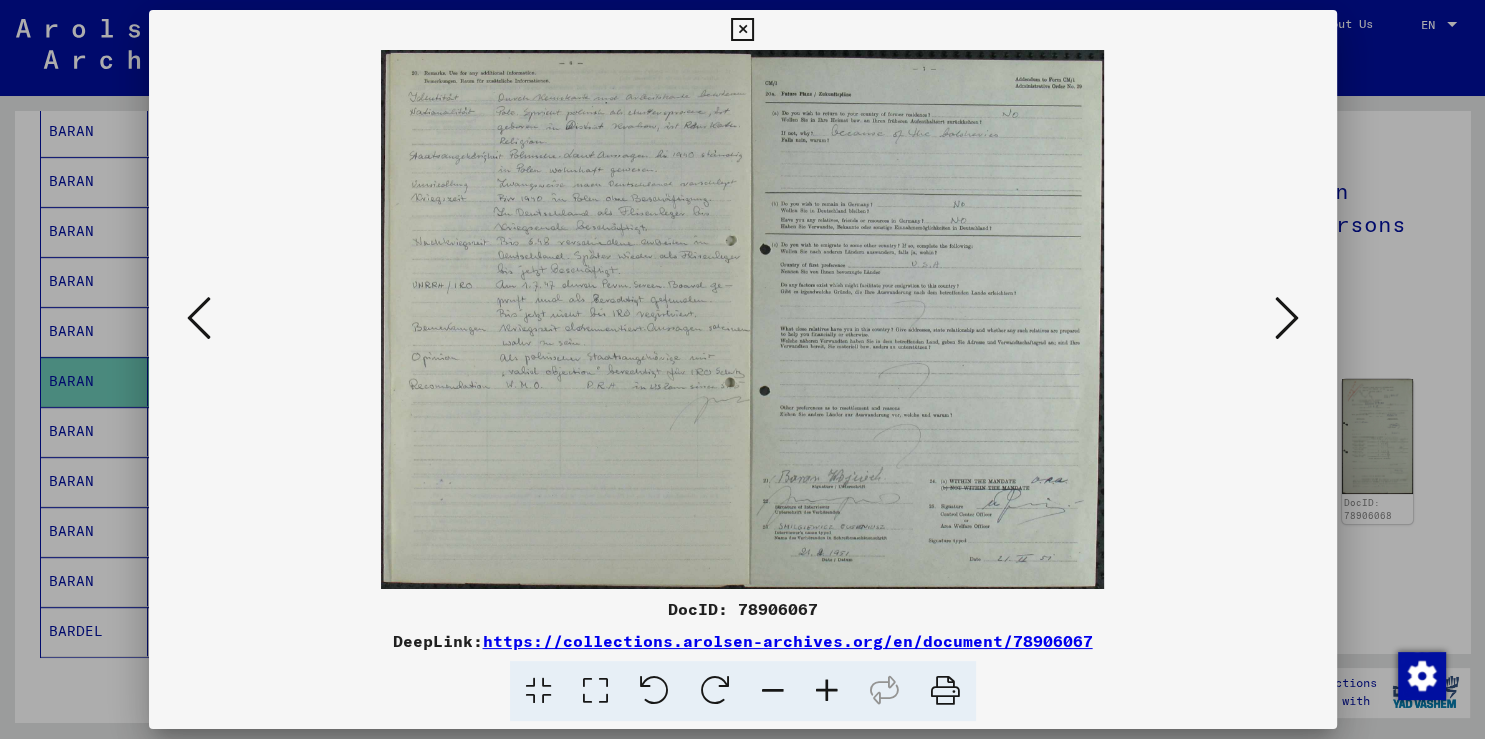 click at bounding box center (742, 30) 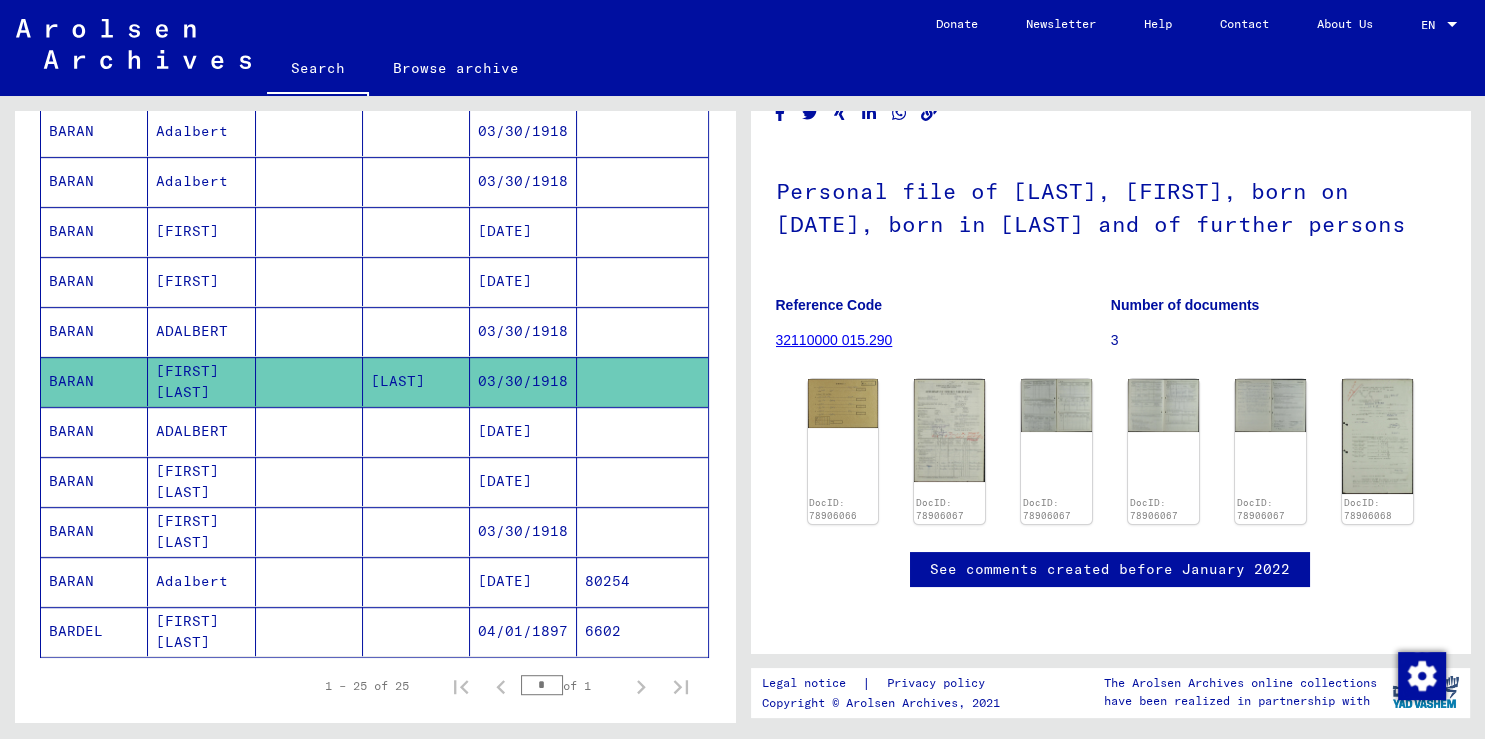 scroll, scrollTop: 101, scrollLeft: 0, axis: vertical 